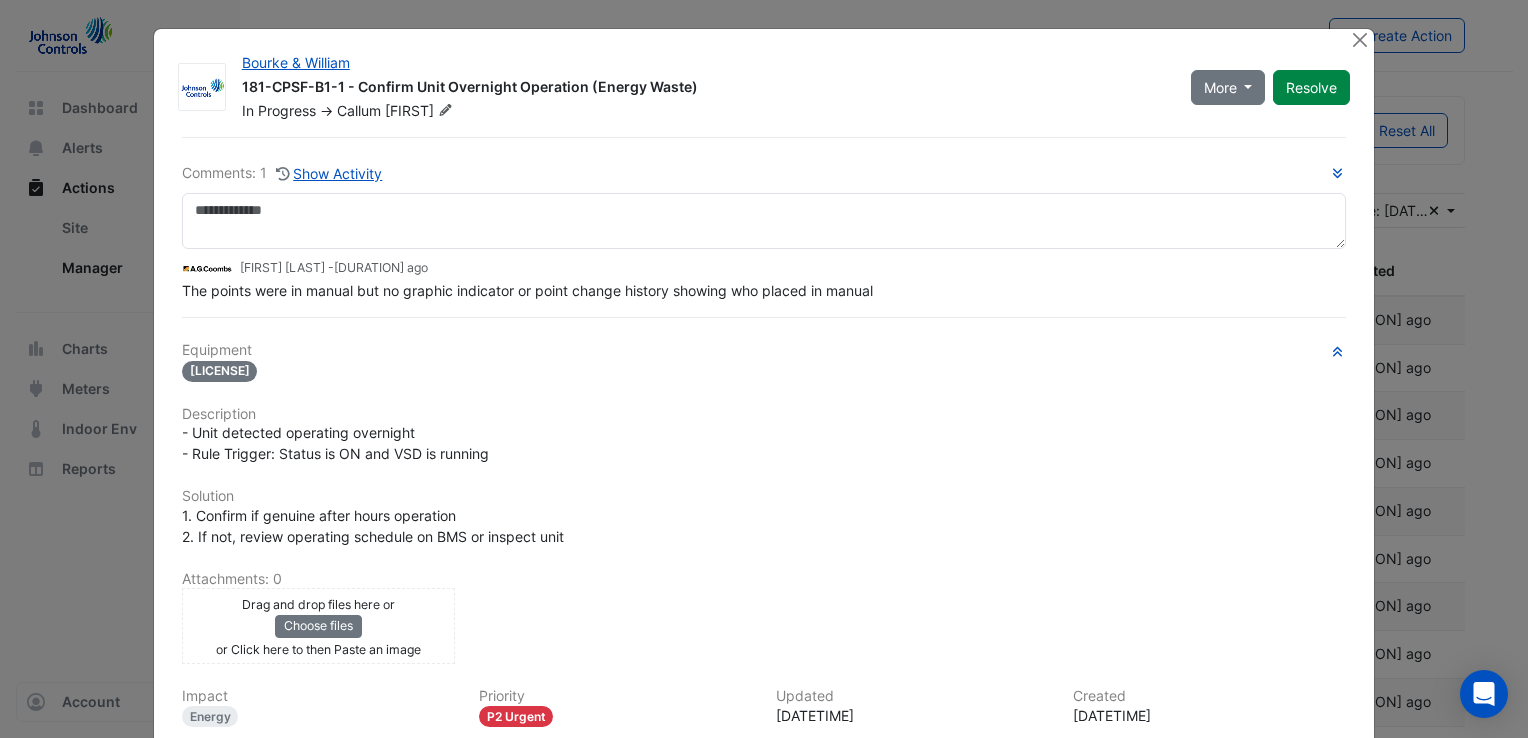 scroll, scrollTop: 86, scrollLeft: 0, axis: vertical 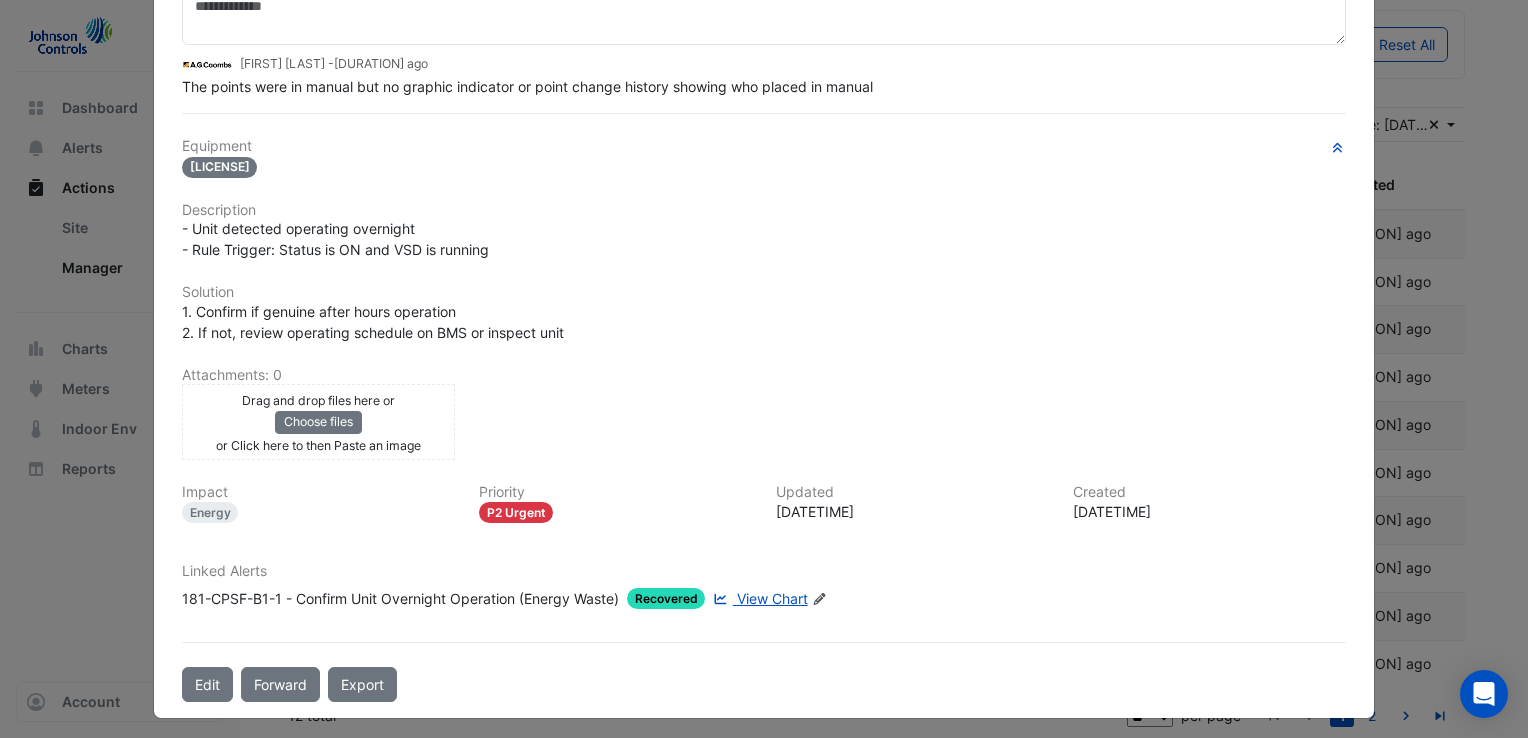 click on "View Chart" 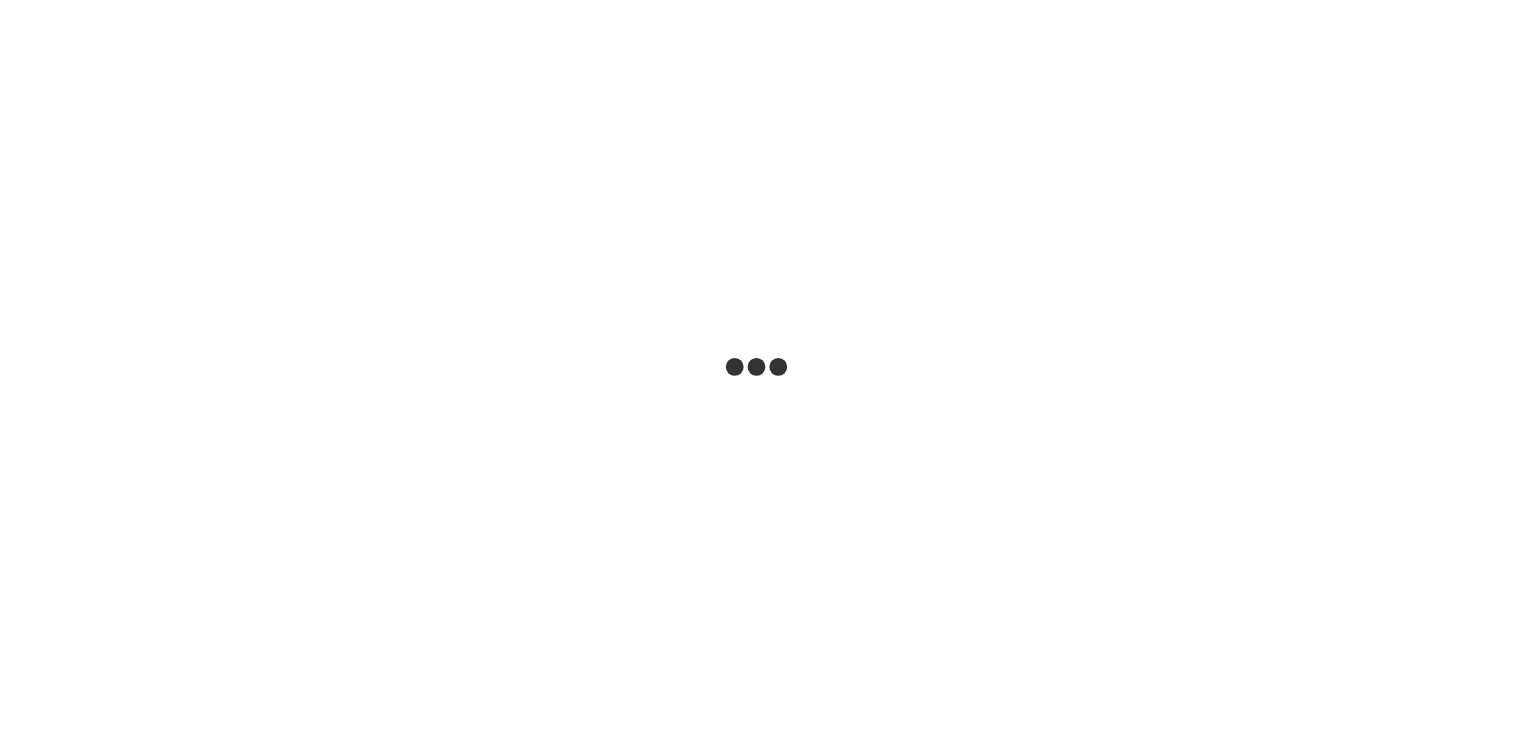 scroll, scrollTop: 0, scrollLeft: 0, axis: both 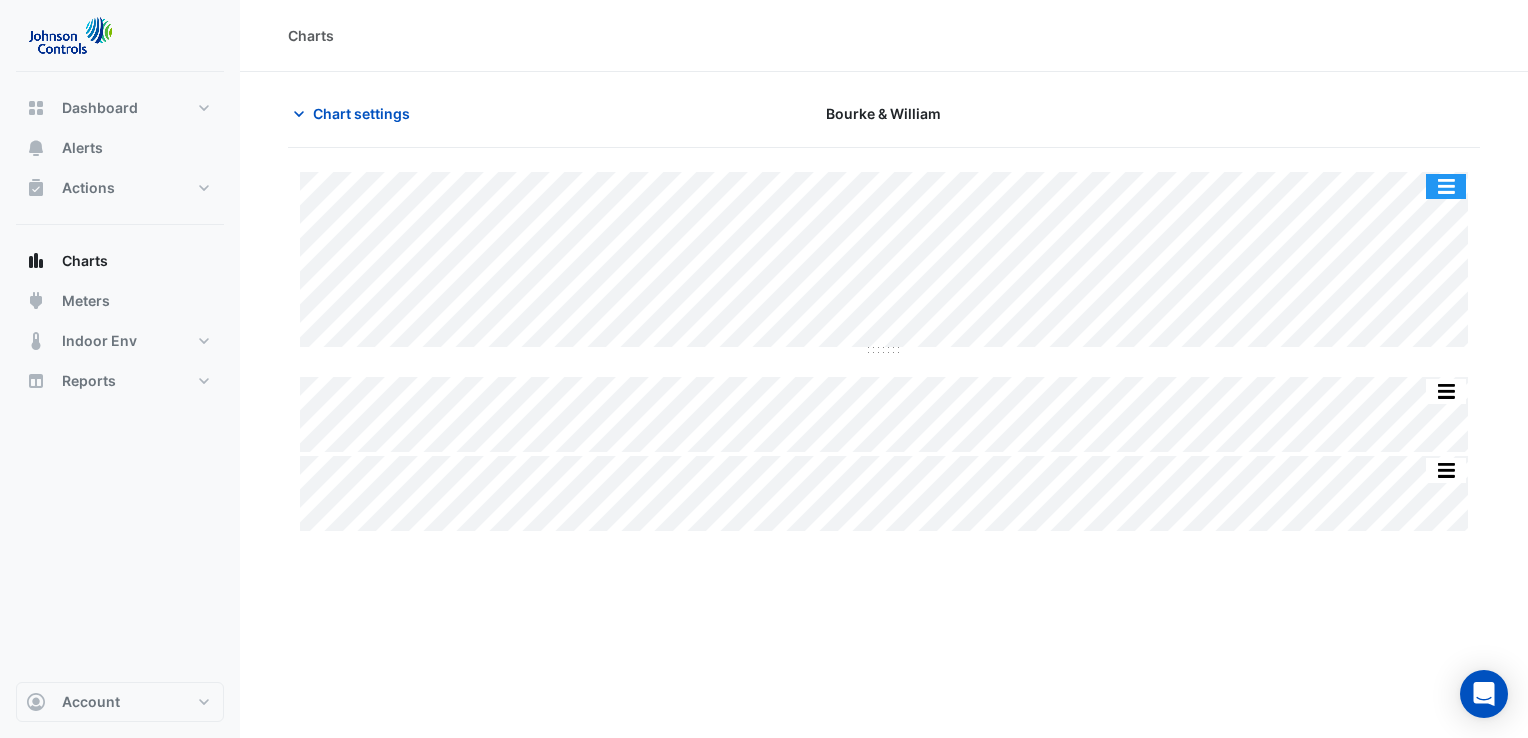 type on "**********" 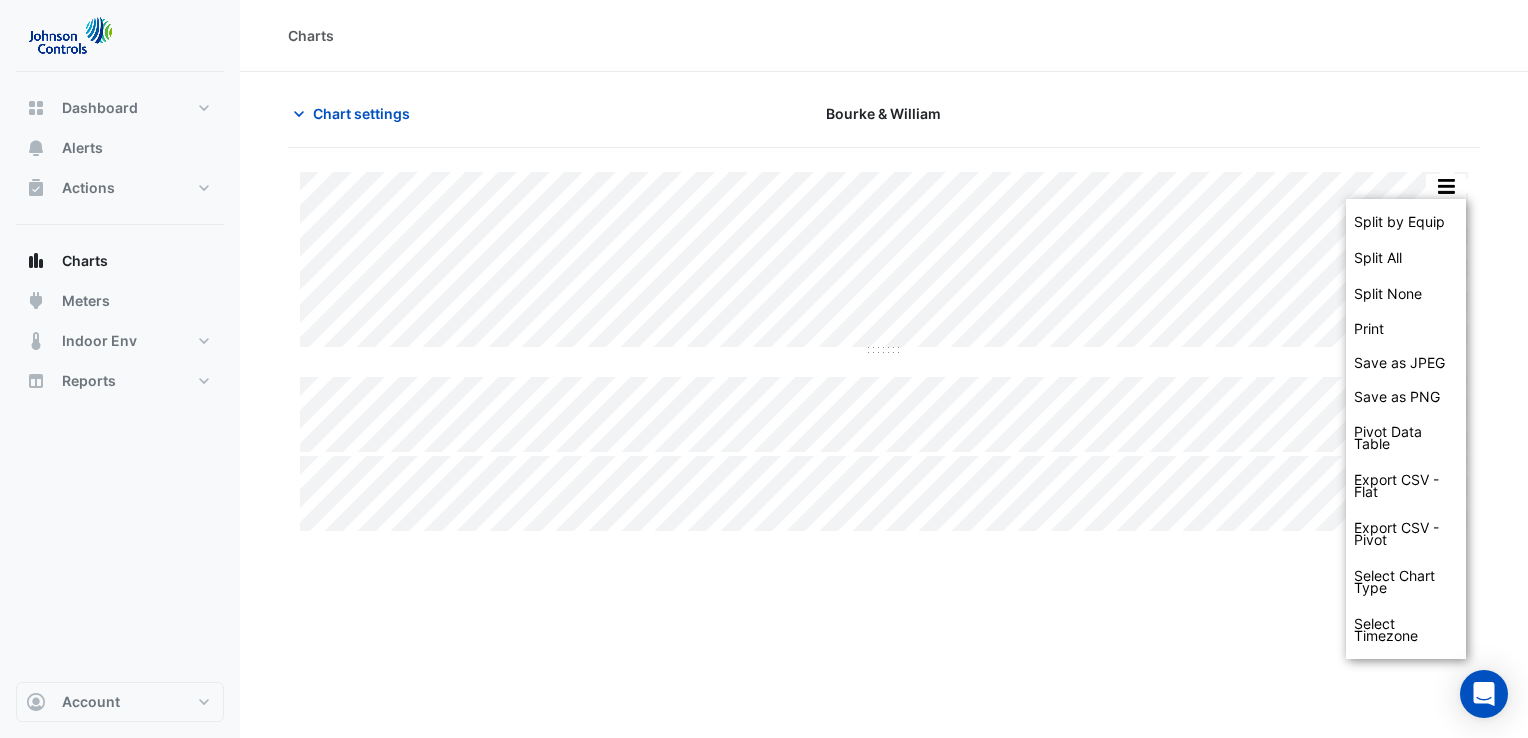click on "Charts
Chart settings
Bourke
William
Split by Equip Split All Split None Print Save as JPEG Save as PNG Pivot Data Table Export CSV - Flat Export CSV - Pivot Select Chart Type Select Timezone  Sample Tooltip
Split by Equip Split All Split None Print Save as JPEG Save as PNG Pivot Data Table Export CSV - Flat Export CSV - Pivot Select Chart Type Select Timezone    ◼    [PRODUCT_CODE]    Car Park Supply Air Fan Status       B01 [PRODUCT_CODE]    [DATE] [TIME]       Off (0)    Timezone: Australia/Melbourne (AEST)
Split by Equip Split All Split None Print Save as JPEG Save as PNG Pivot Data Table Export CSV - Flat Export CSV - Pivot" 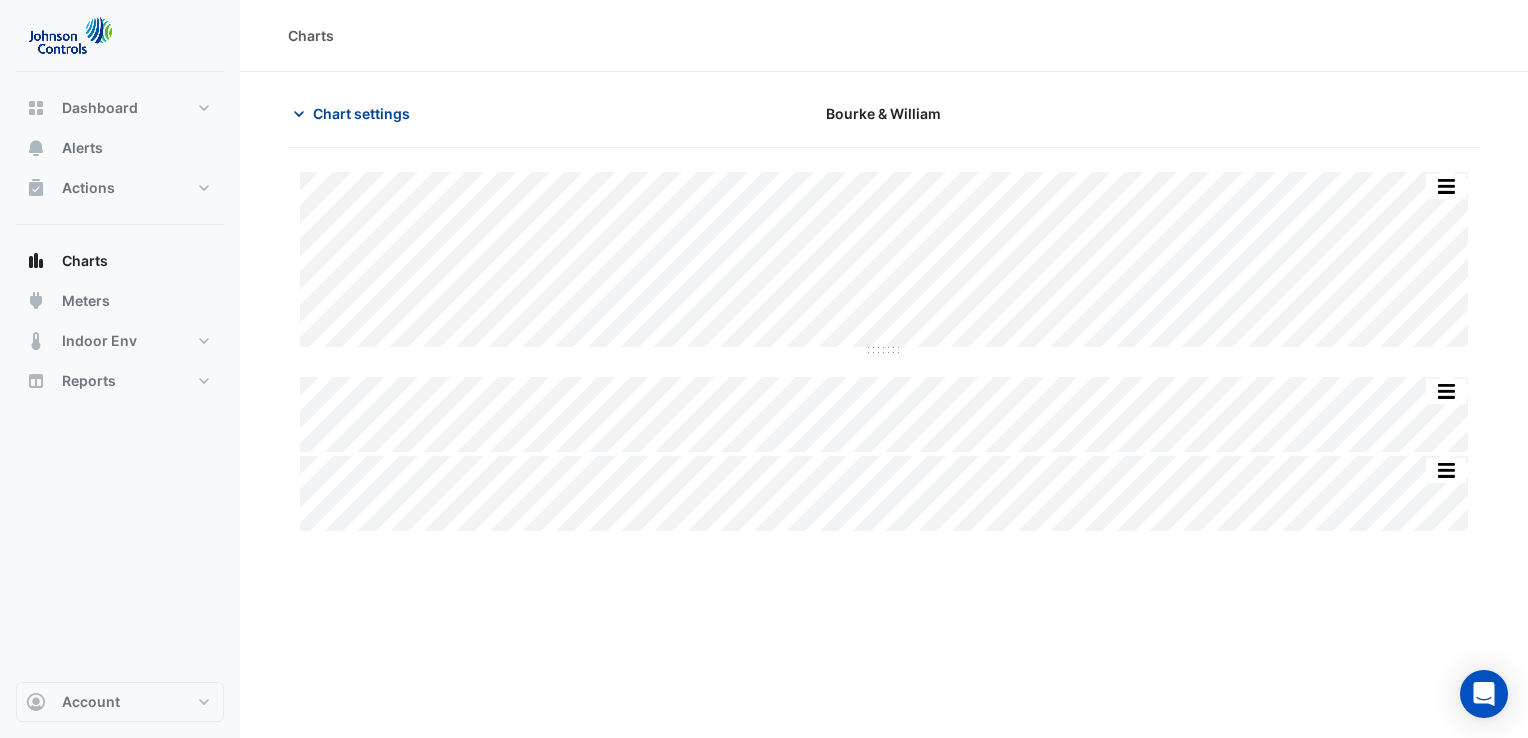 click on "Chart settings" 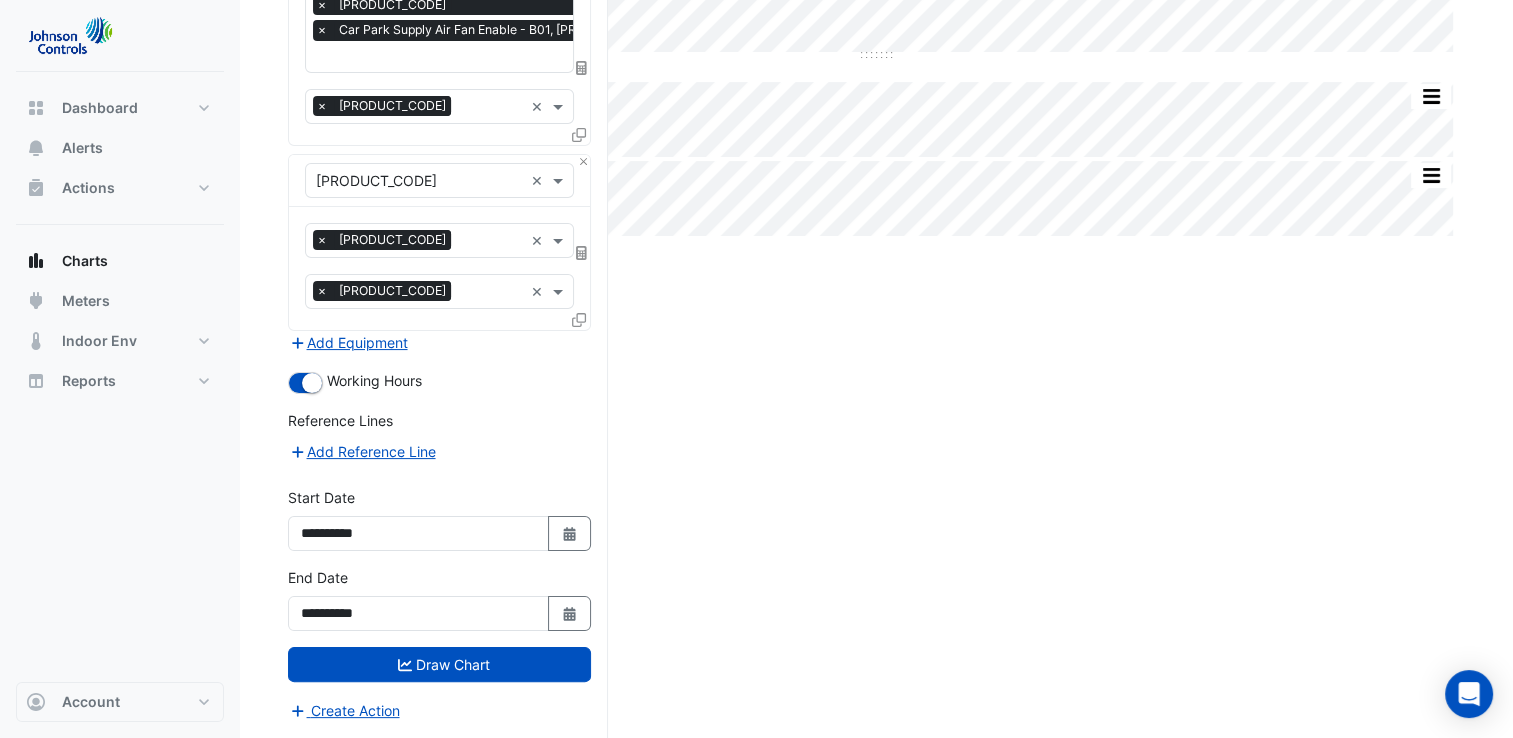 scroll, scrollTop: 306, scrollLeft: 0, axis: vertical 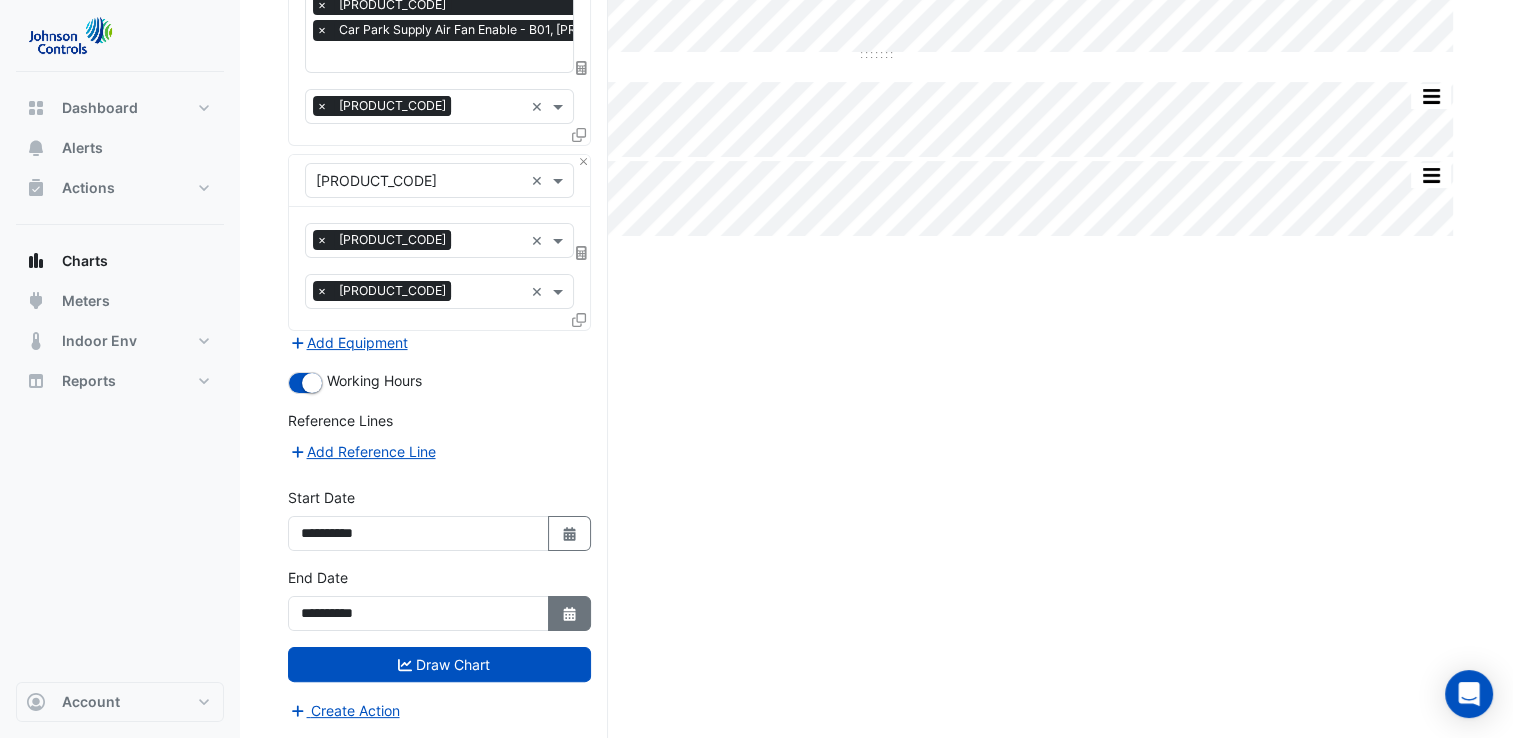 click 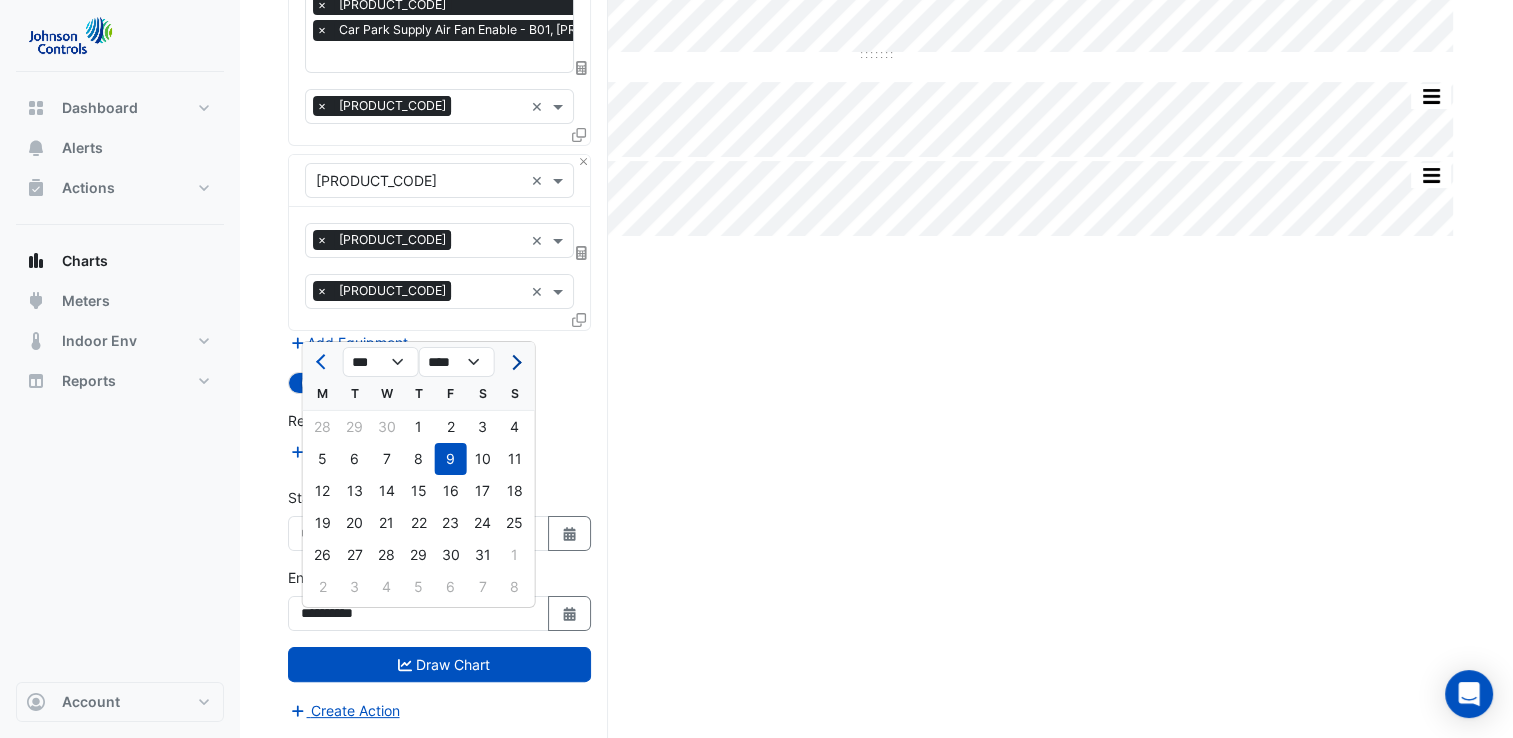 click 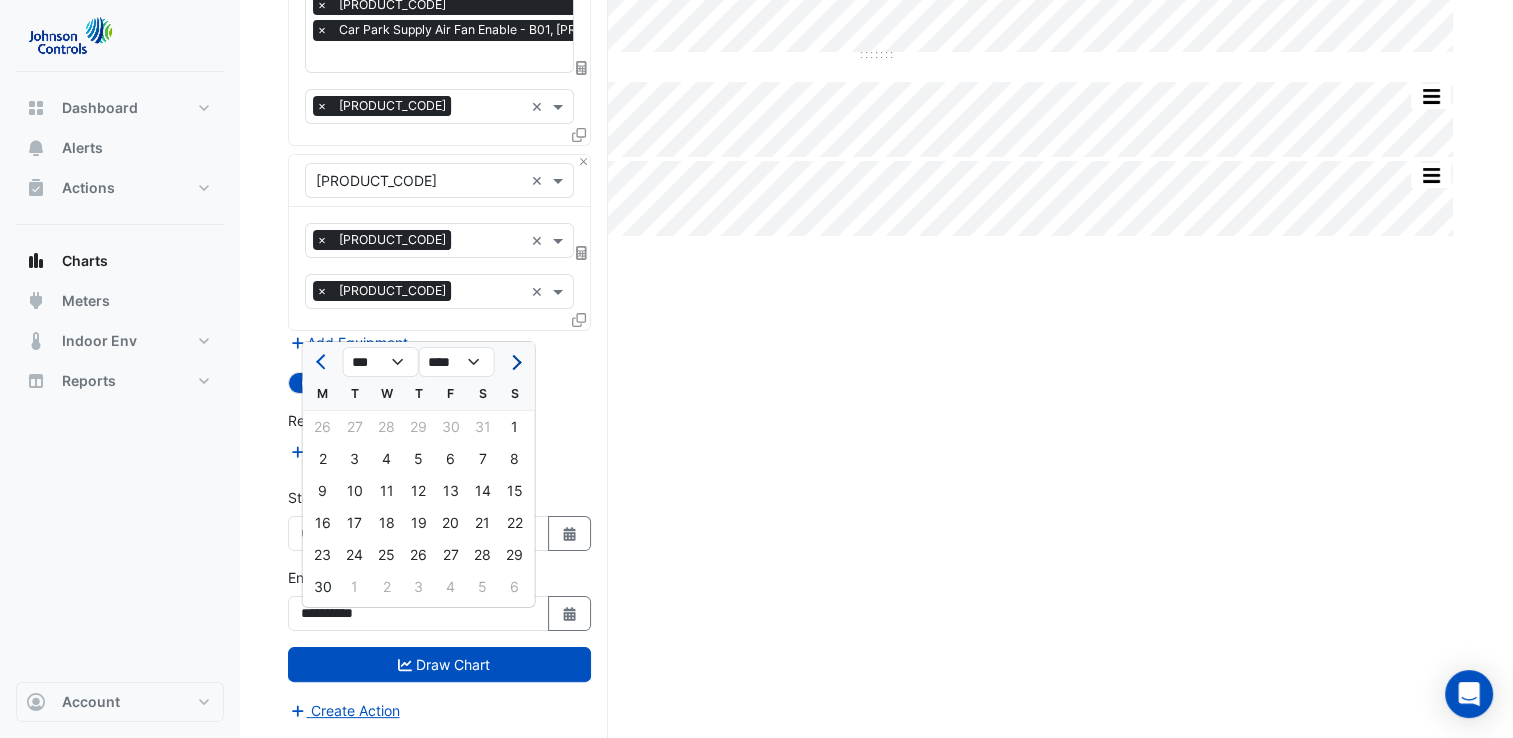 click 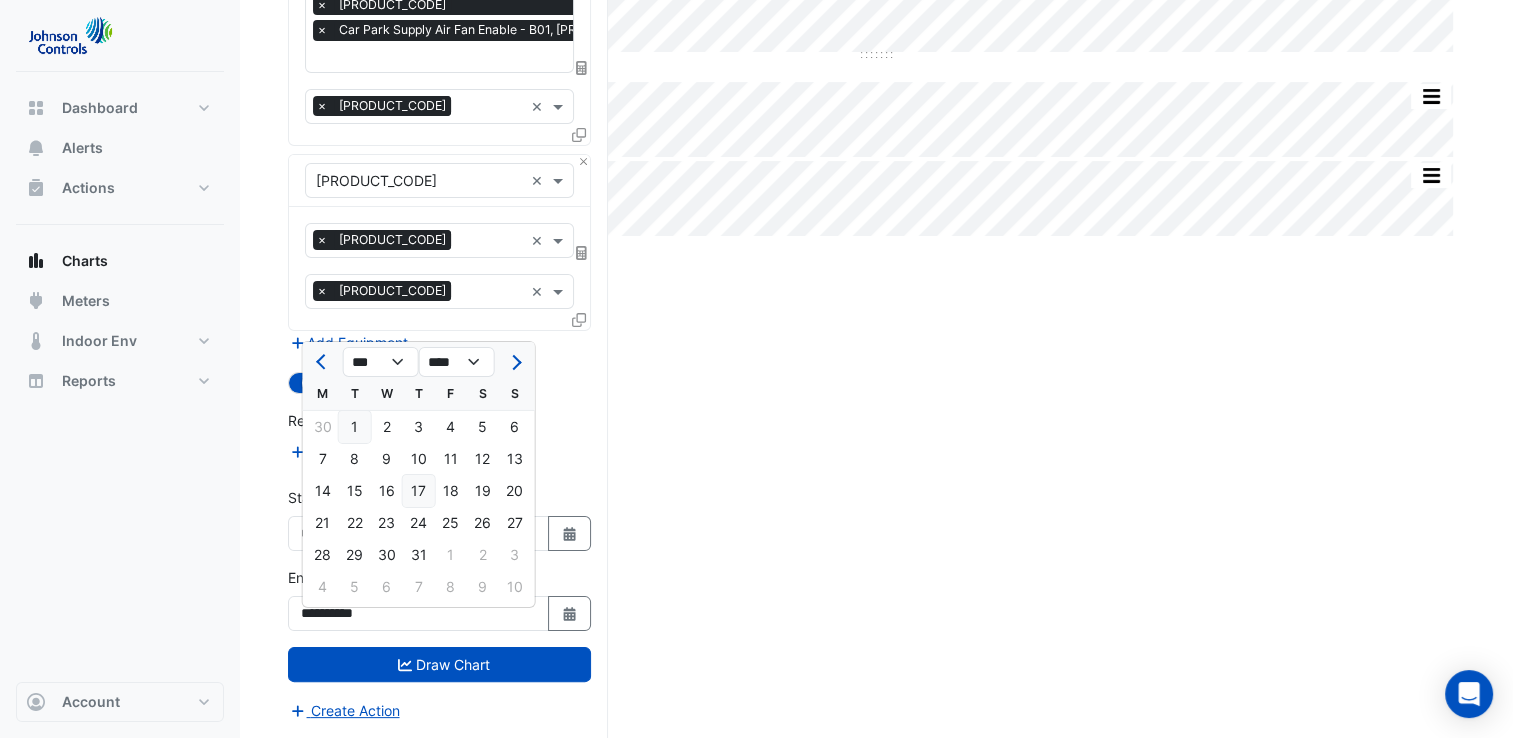 click on "17" 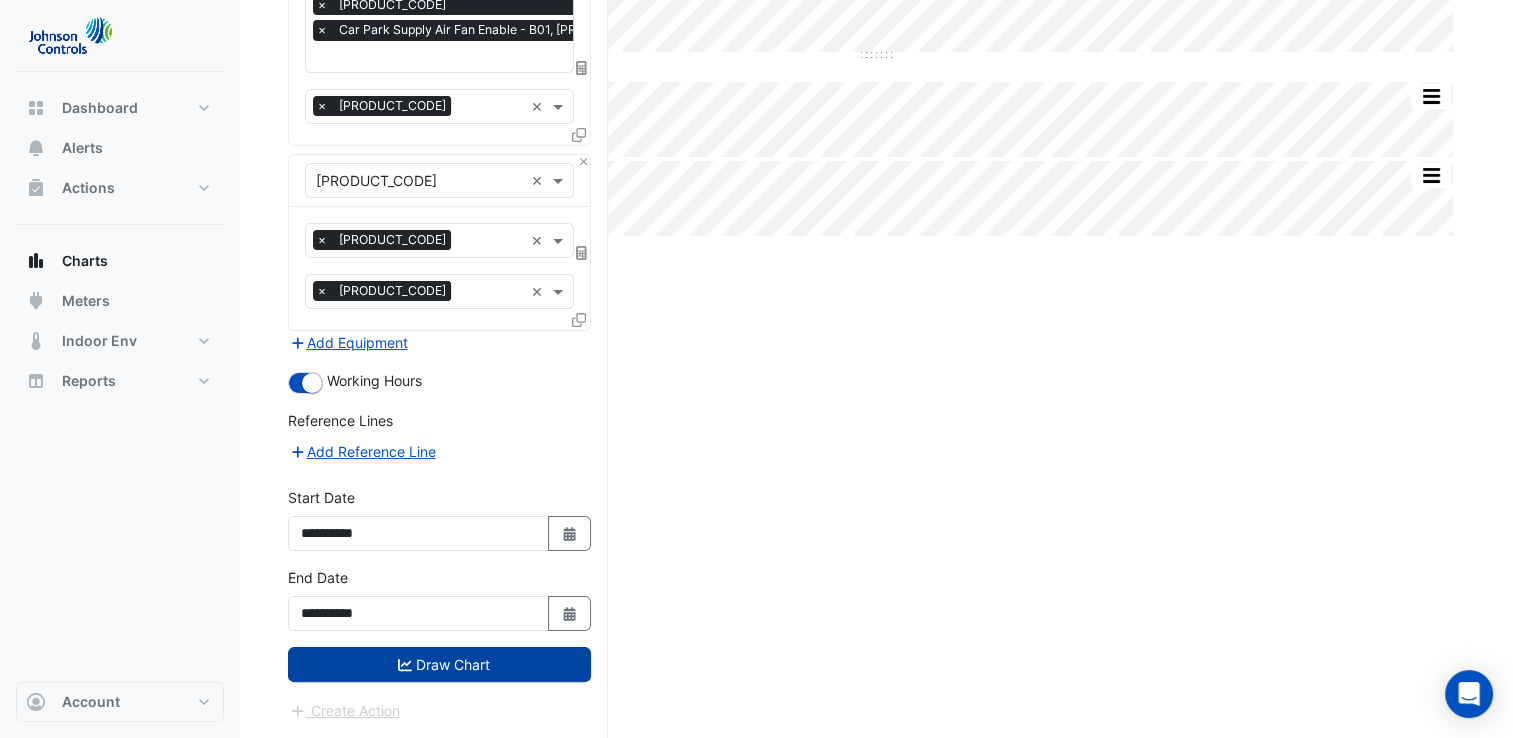 click on "Draw Chart" at bounding box center [439, 664] 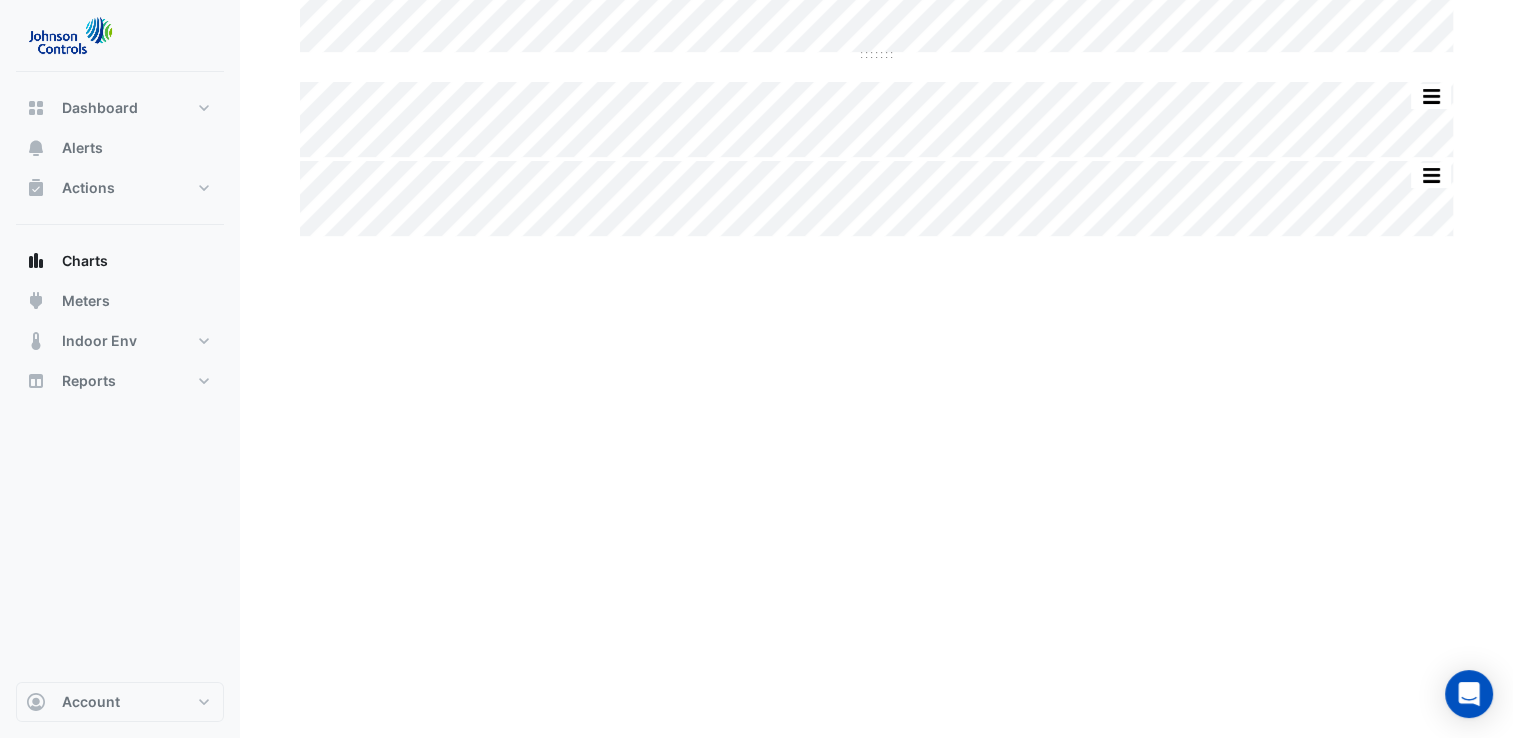 scroll, scrollTop: 0, scrollLeft: 0, axis: both 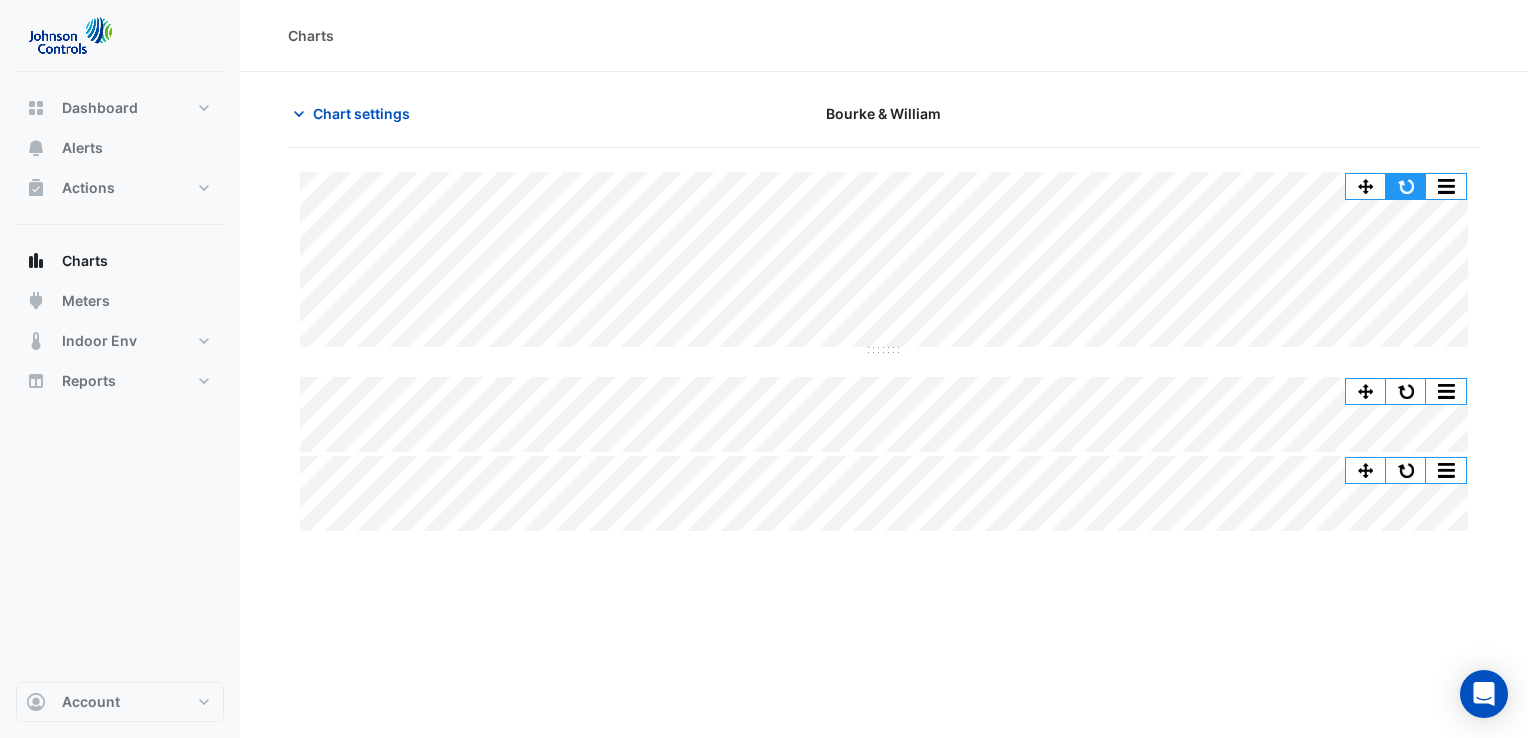 click 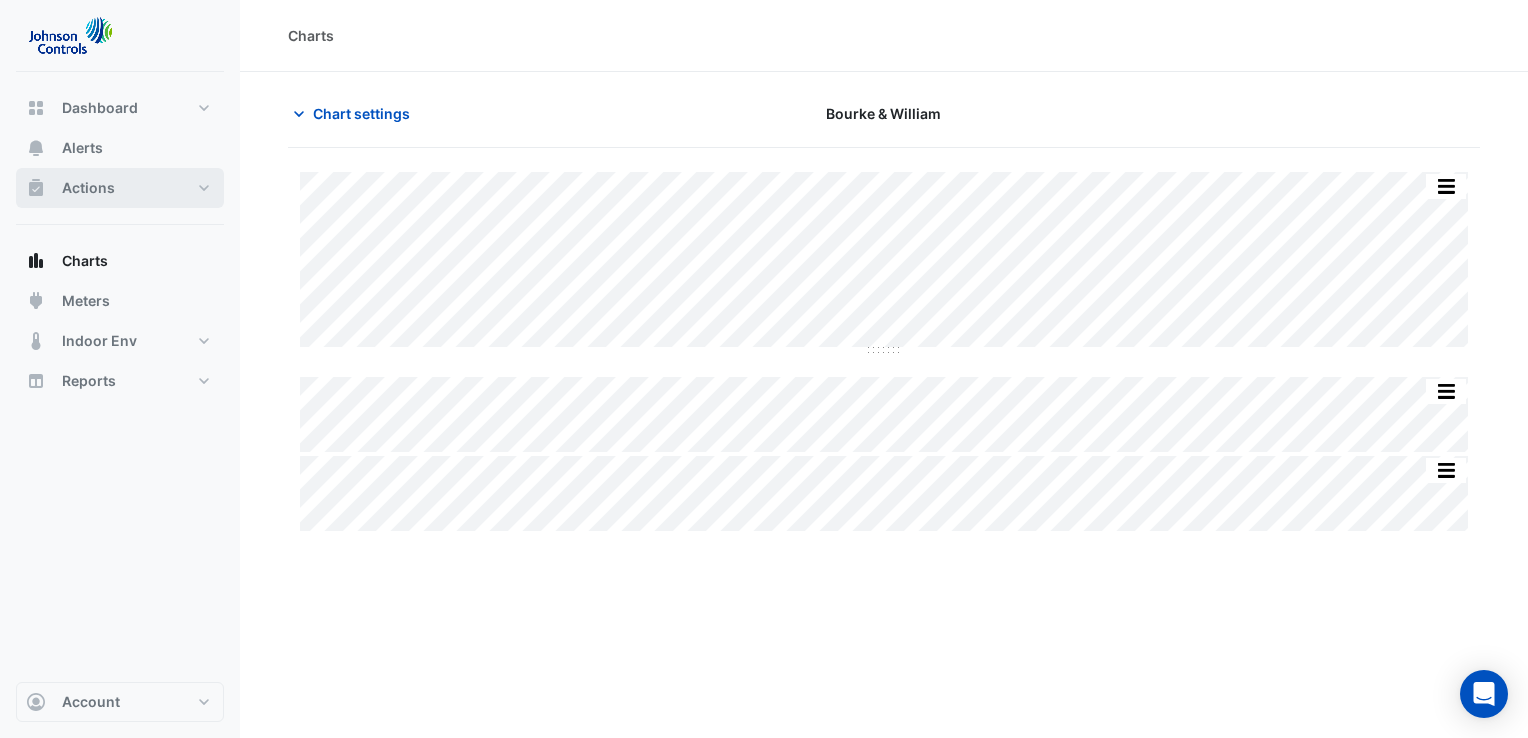 click on "Actions" at bounding box center (120, 188) 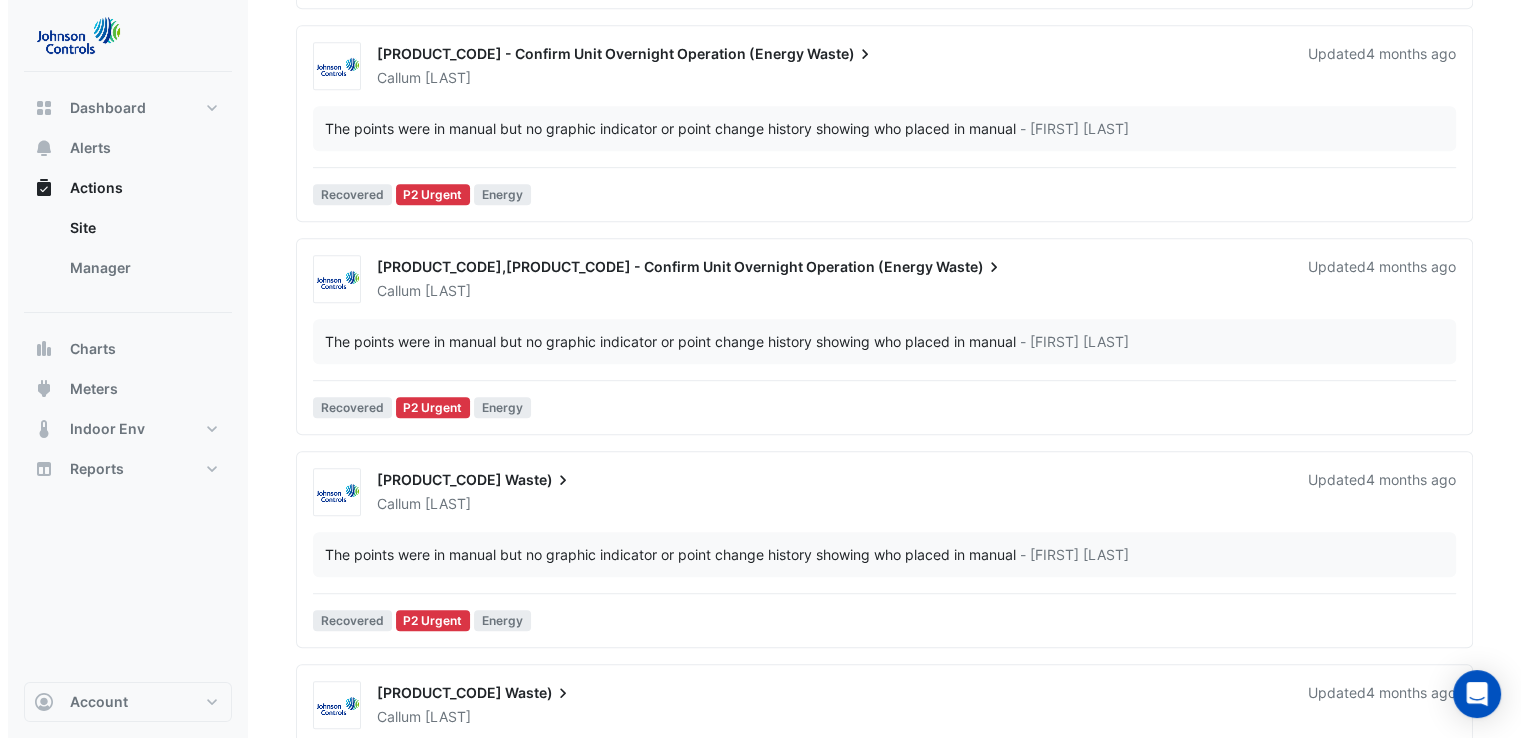 scroll, scrollTop: 1100, scrollLeft: 0, axis: vertical 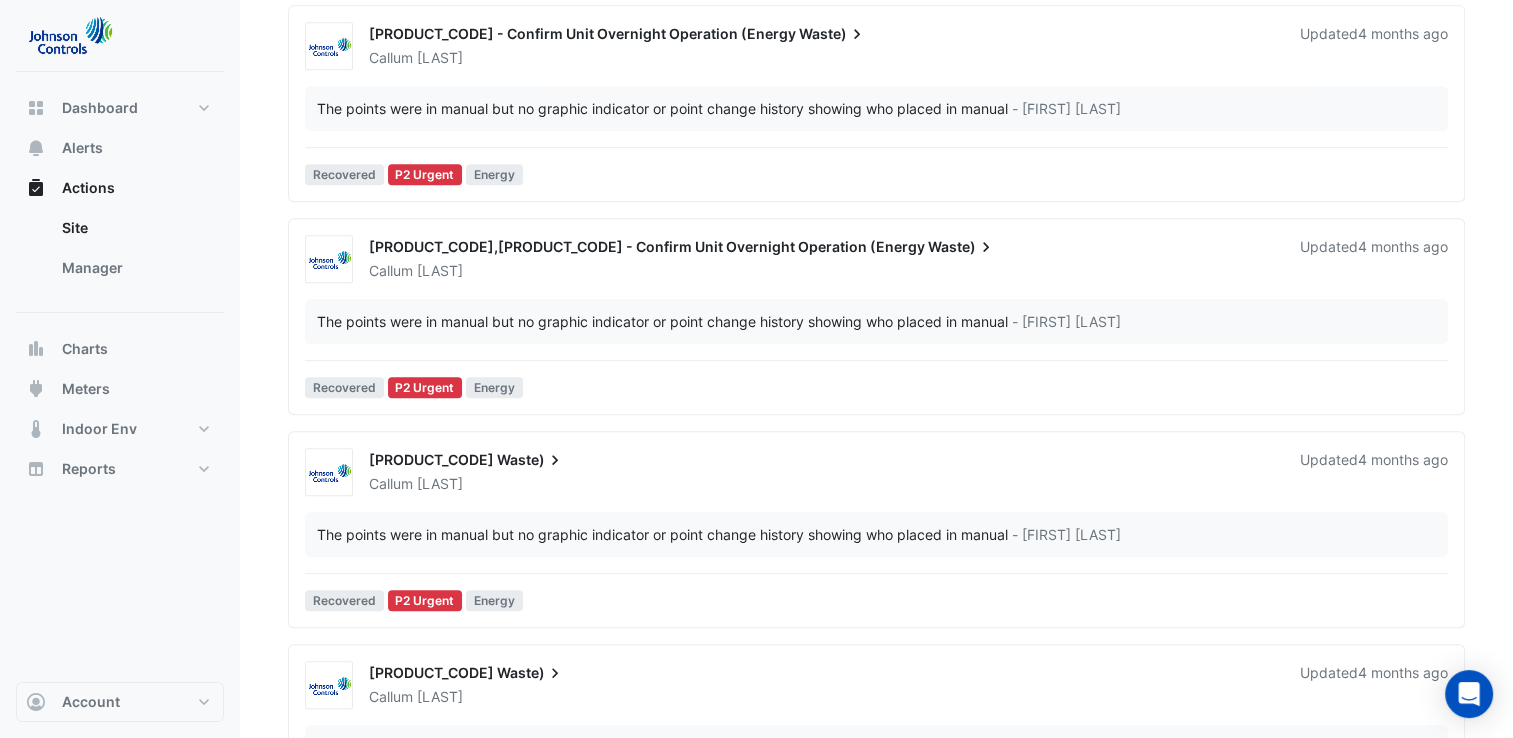 click on "[PRODUCT_CODE] - Confirm Unit Overnight Operation (Energy
Waste)
[FIRST]
[LAST]
Updated
[TIME_AGO]
The points were in manual but no graphic indicator or point change history showing who placed in manual
– [FIRST] [LAST]" at bounding box center [876, 529] 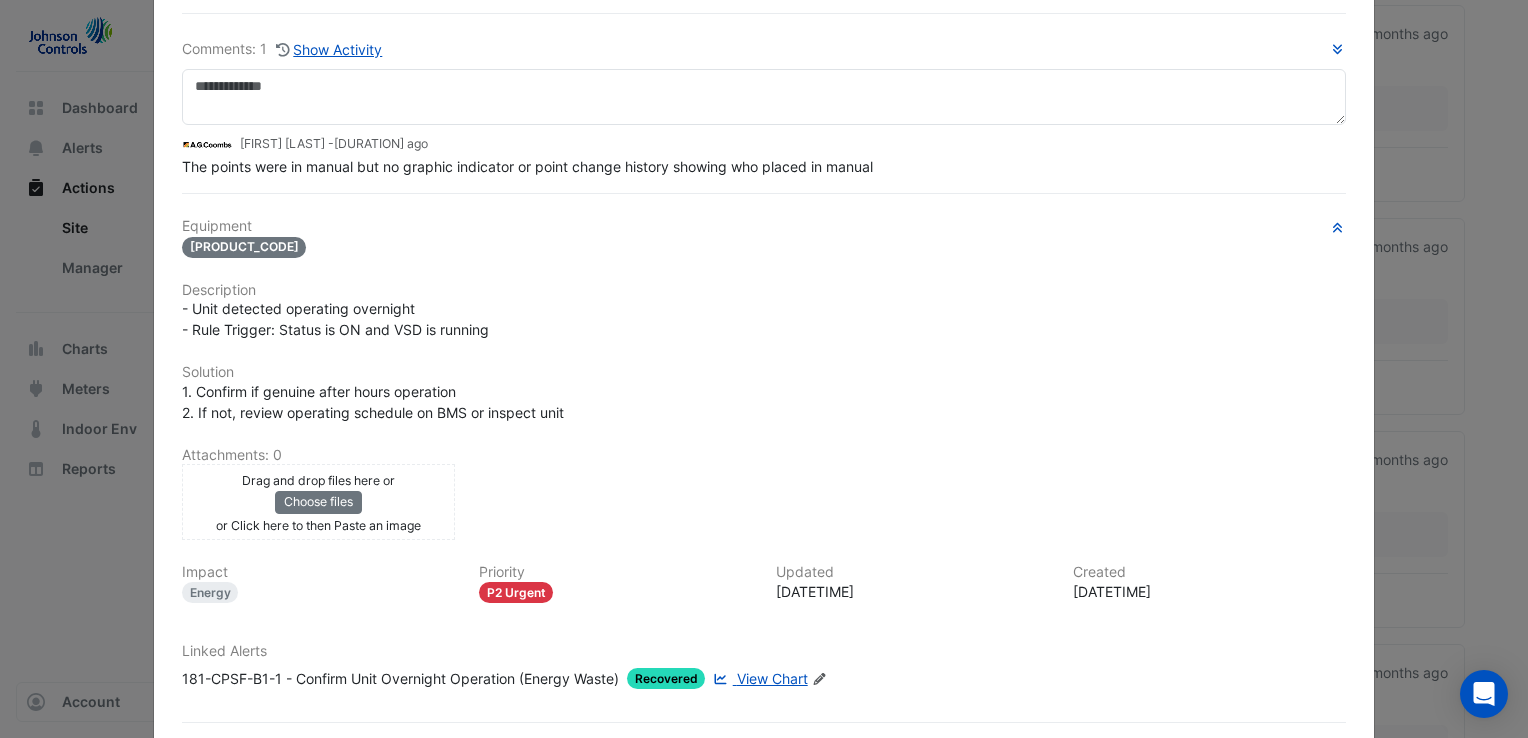 scroll, scrollTop: 0, scrollLeft: 0, axis: both 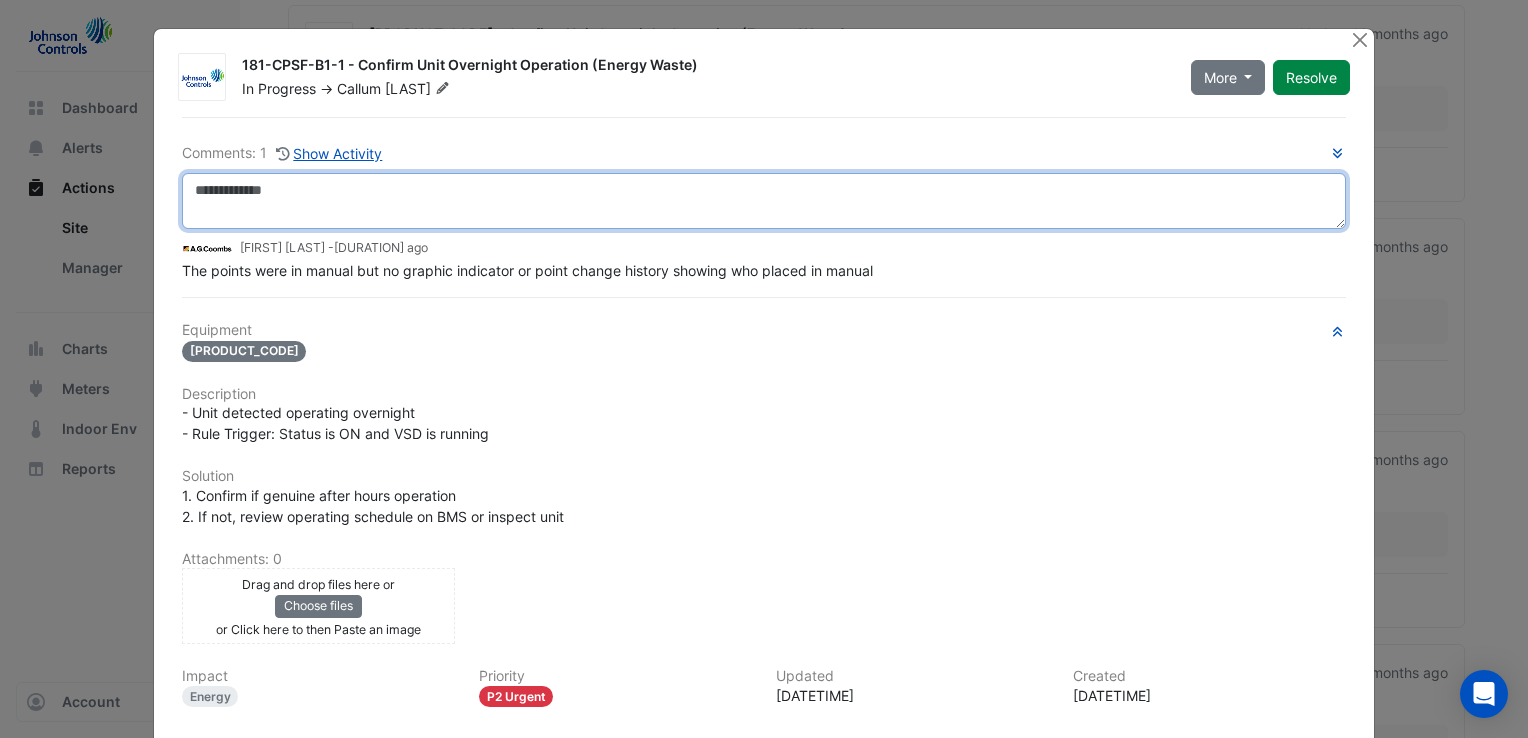click at bounding box center [764, 201] 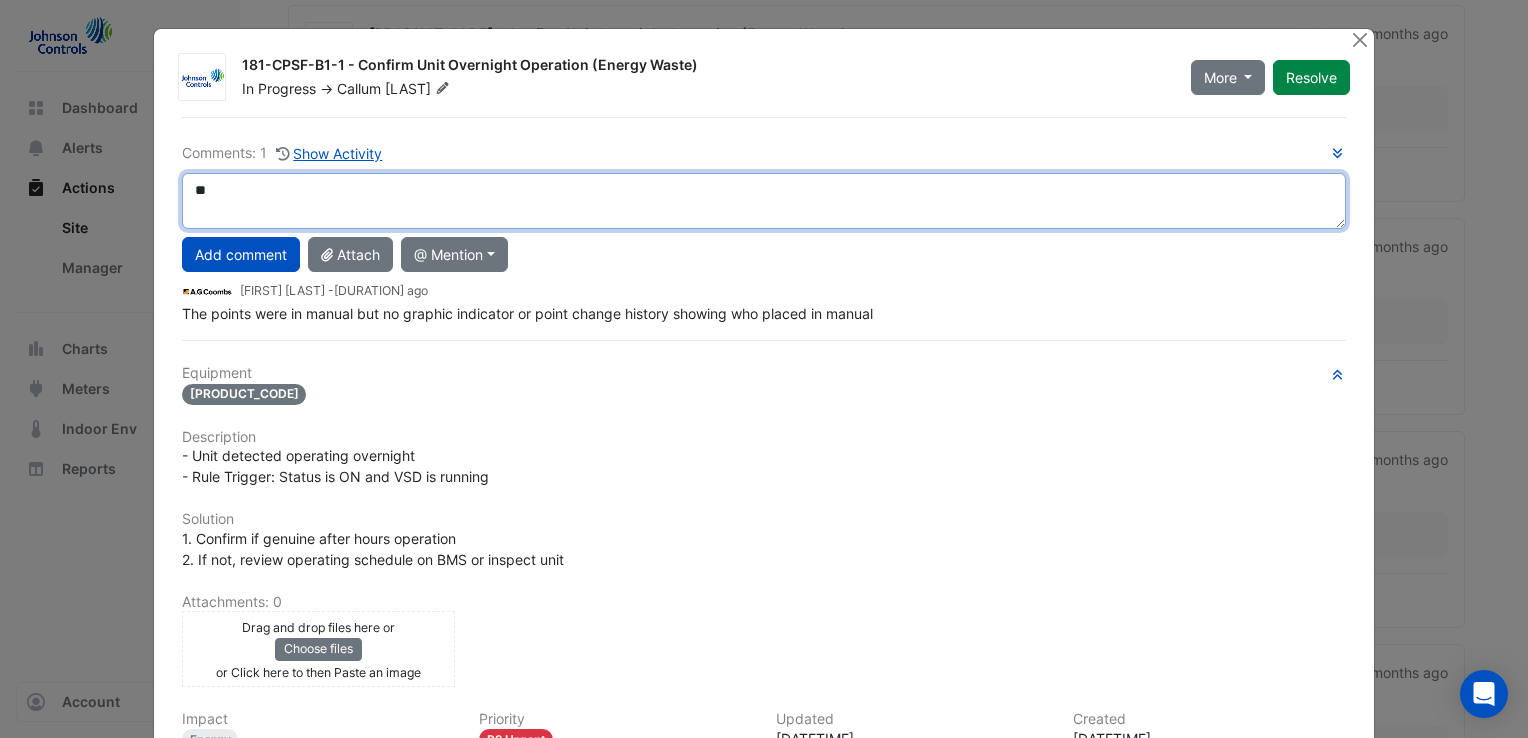 type on "*" 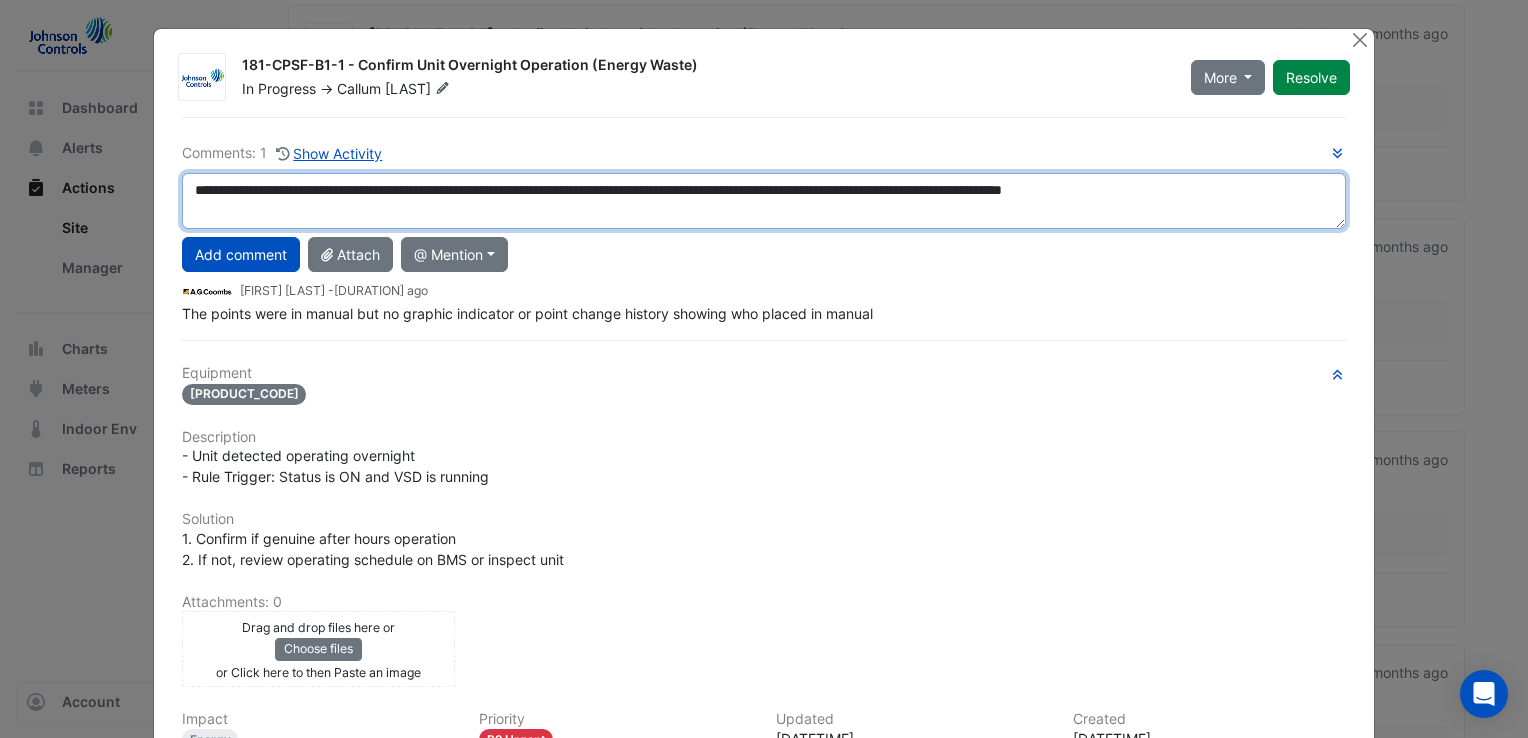 drag, startPoint x: 1287, startPoint y: 190, endPoint x: 137, endPoint y: 223, distance: 1150.4734 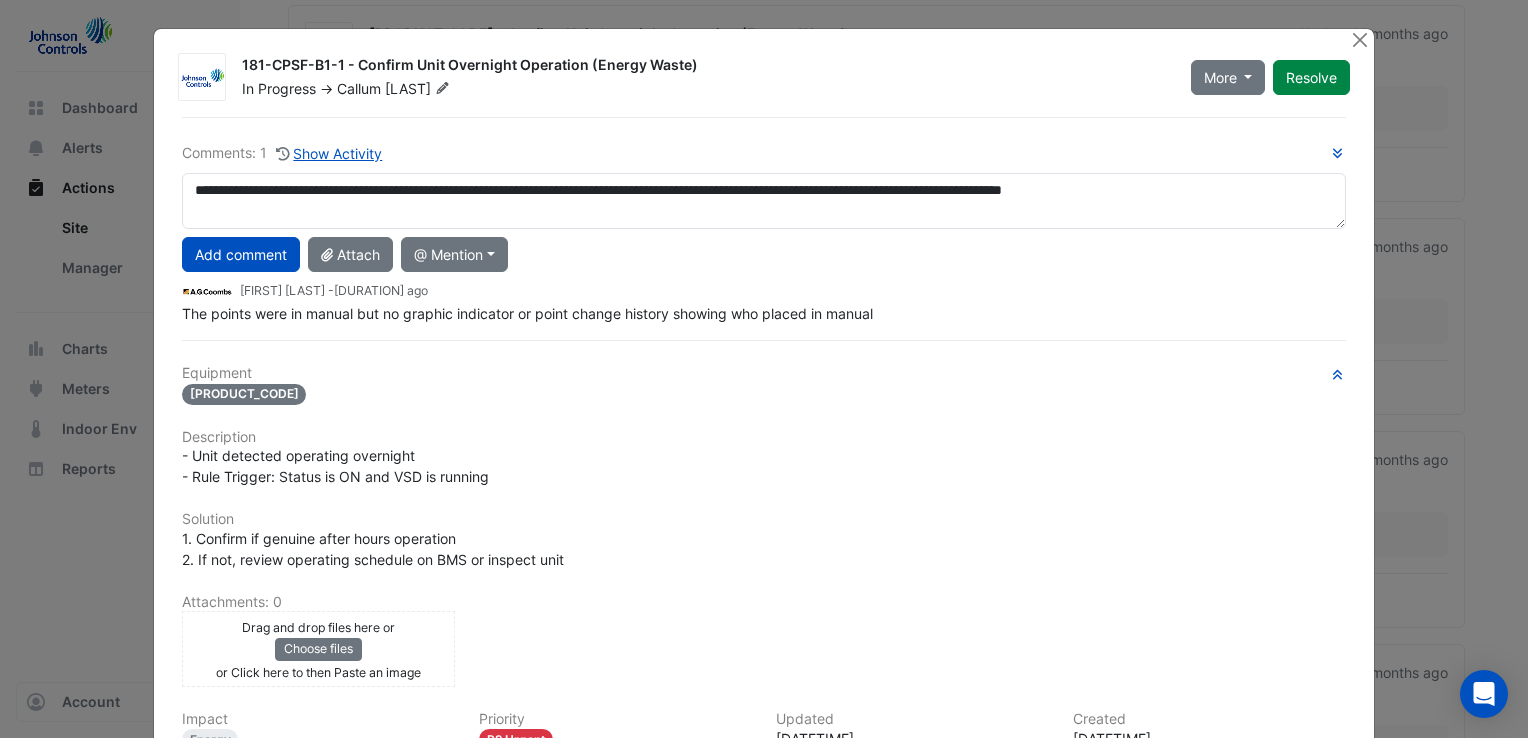 drag, startPoint x: 755, startPoint y: 50, endPoint x: 766, endPoint y: 59, distance: 14.21267 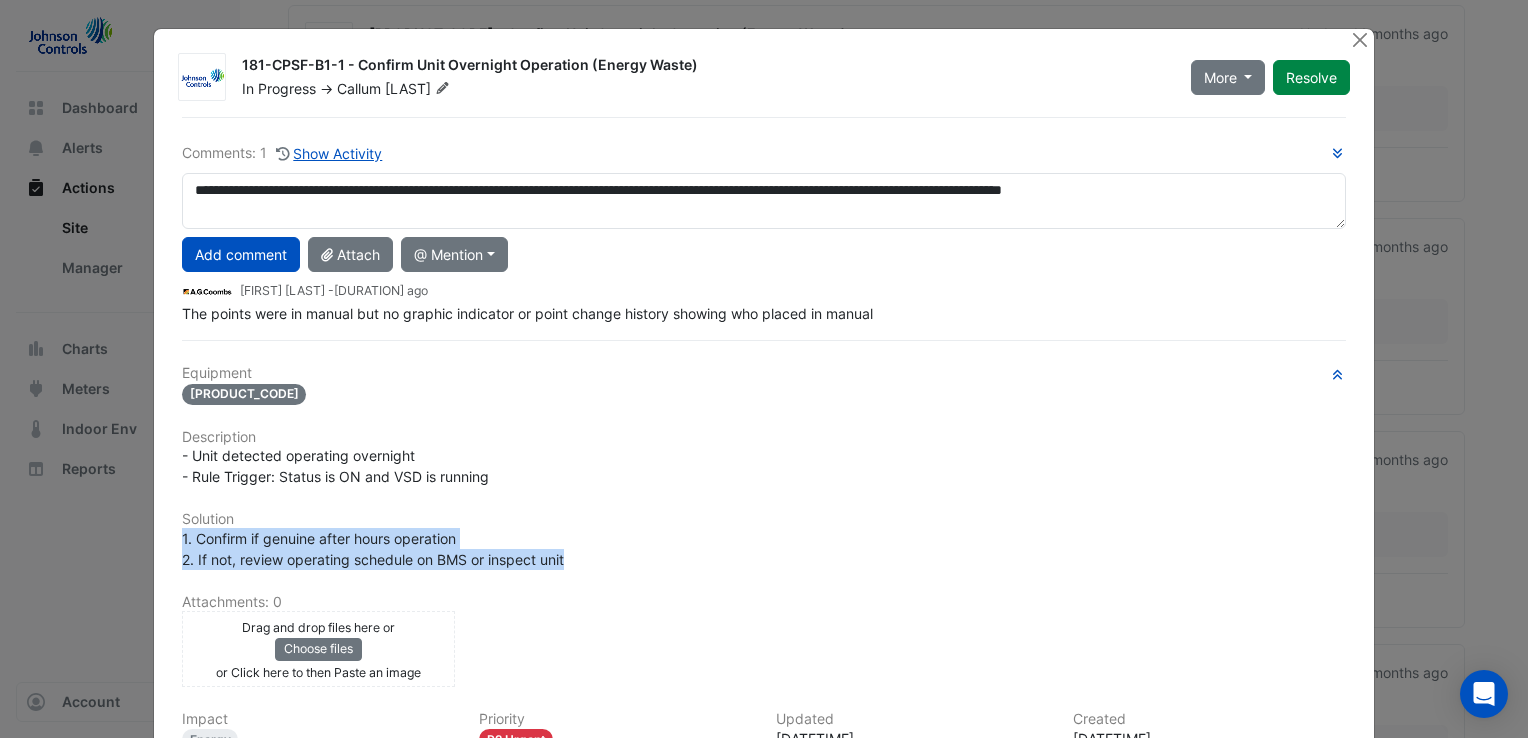 drag, startPoint x: 568, startPoint y: 558, endPoint x: 157, endPoint y: 538, distance: 411.48633 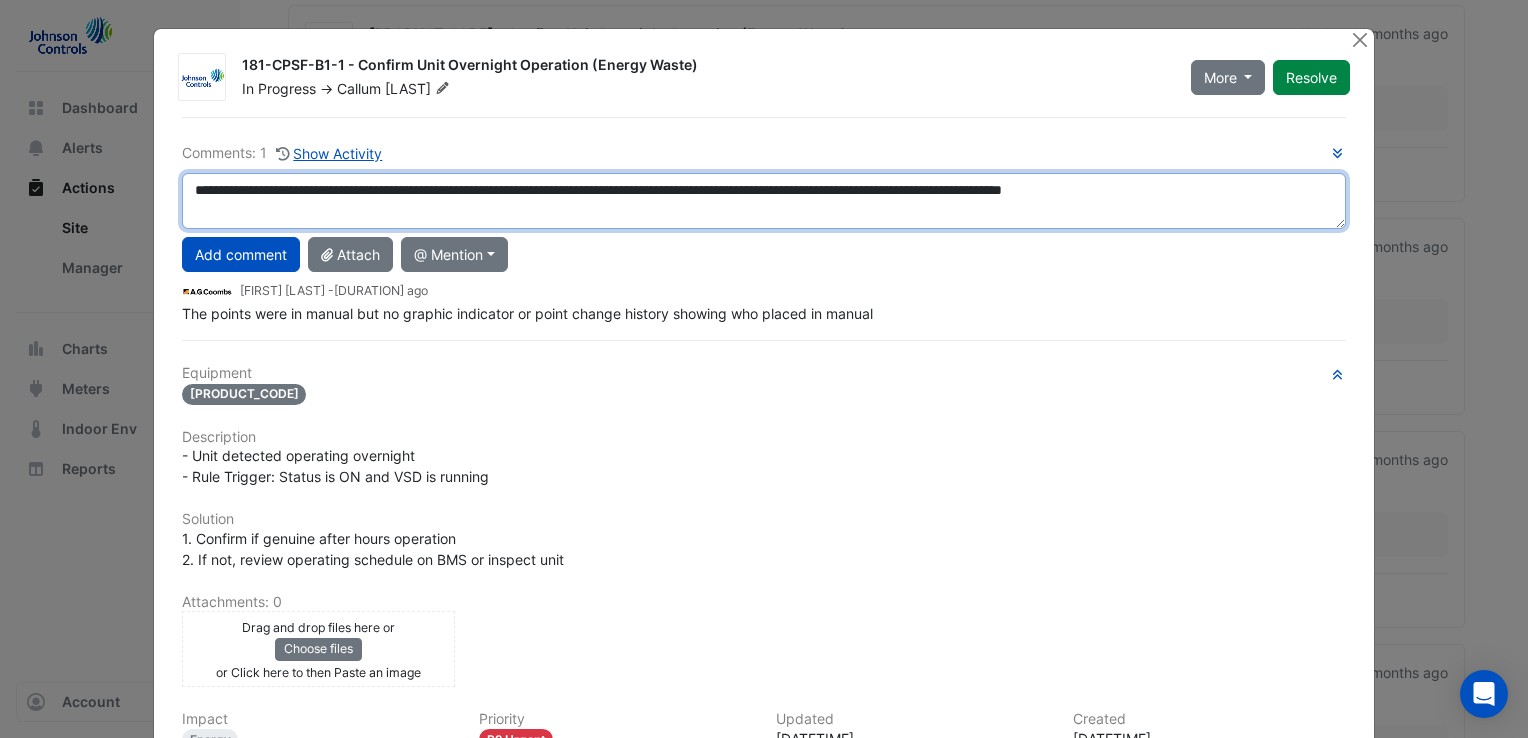 click on "**********" at bounding box center (764, 201) 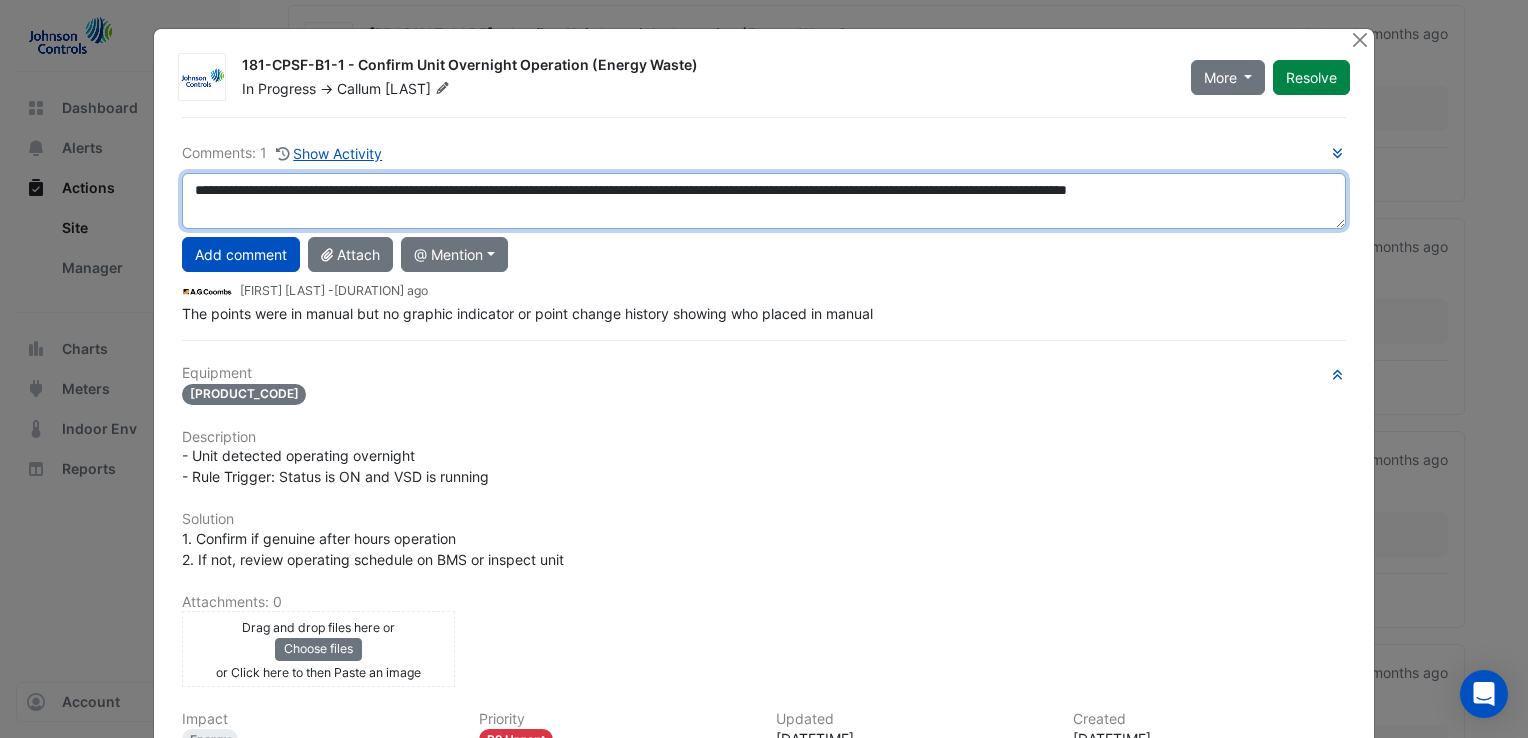 drag, startPoint x: 262, startPoint y: 214, endPoint x: 166, endPoint y: 187, distance: 99.724625 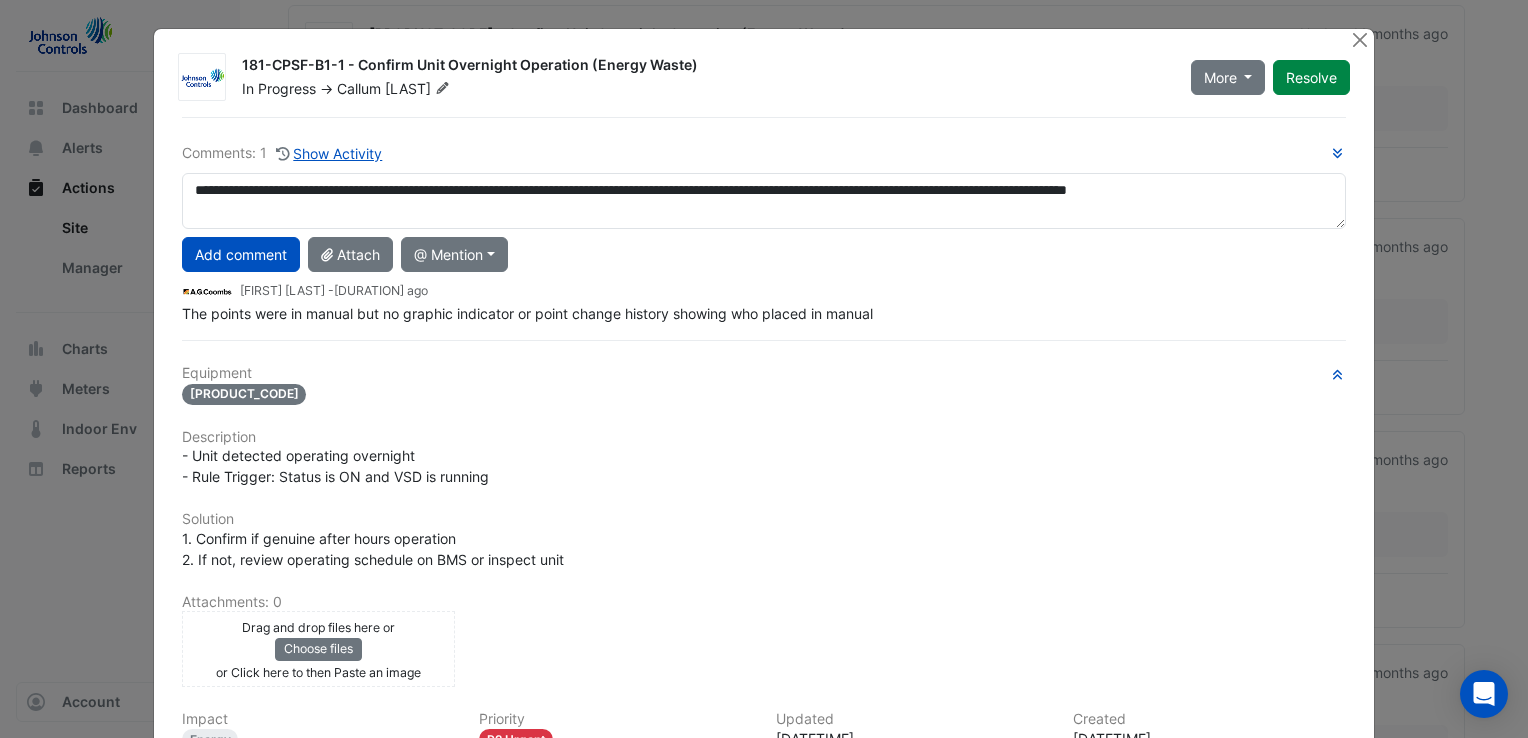 click on "181-CPSF-B1-1 - Confirm Unit Overnight Operation (Energy Waste)" 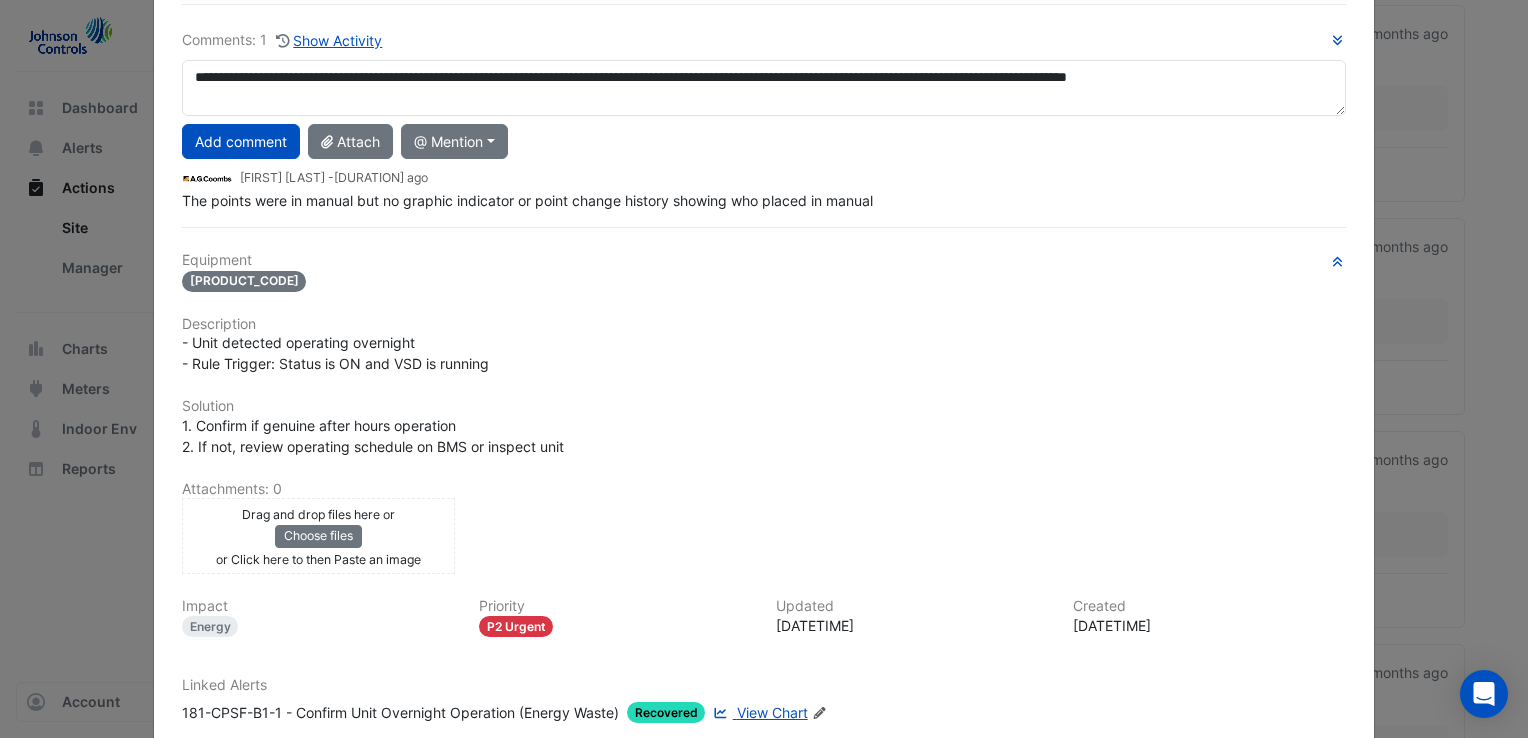 scroll, scrollTop: 0, scrollLeft: 0, axis: both 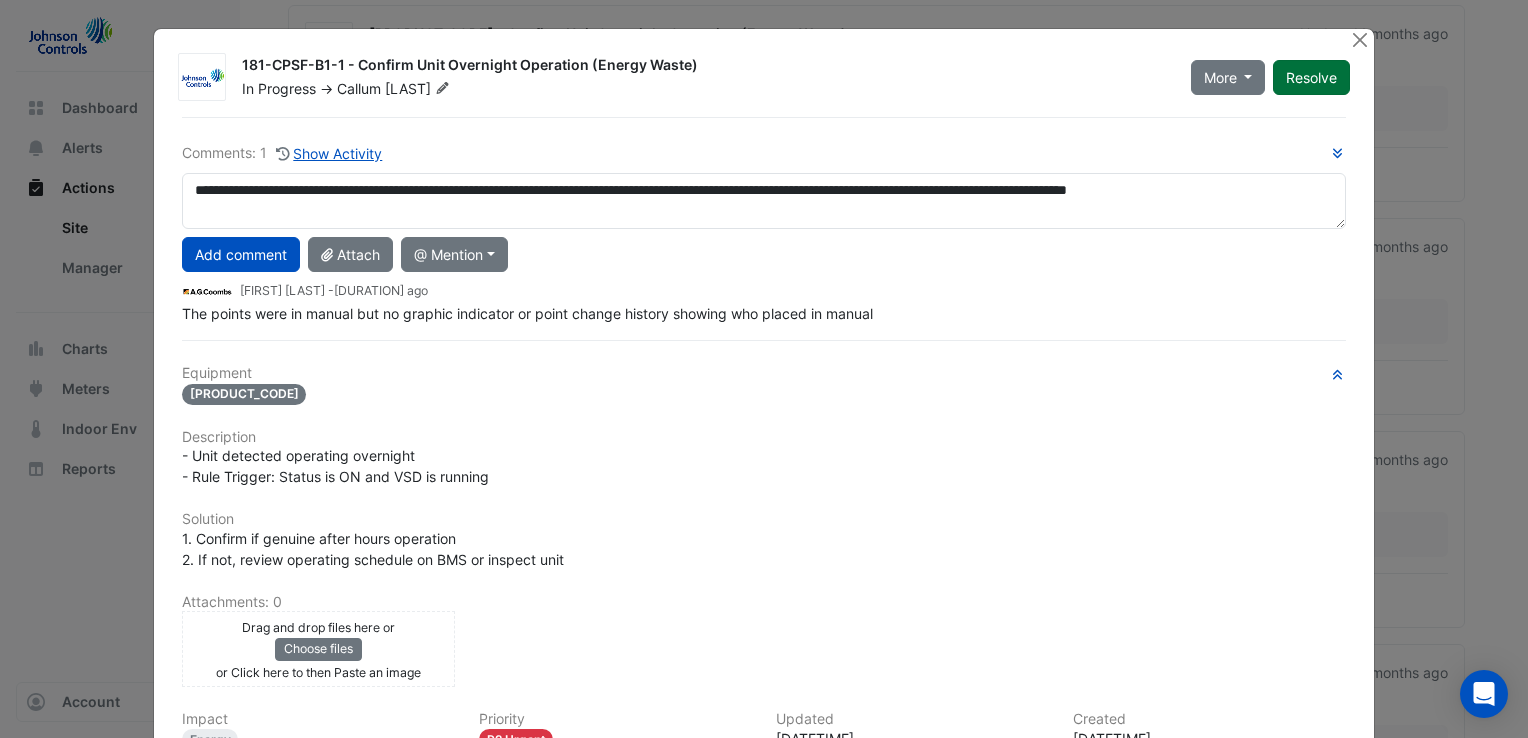 click on "Resolve" 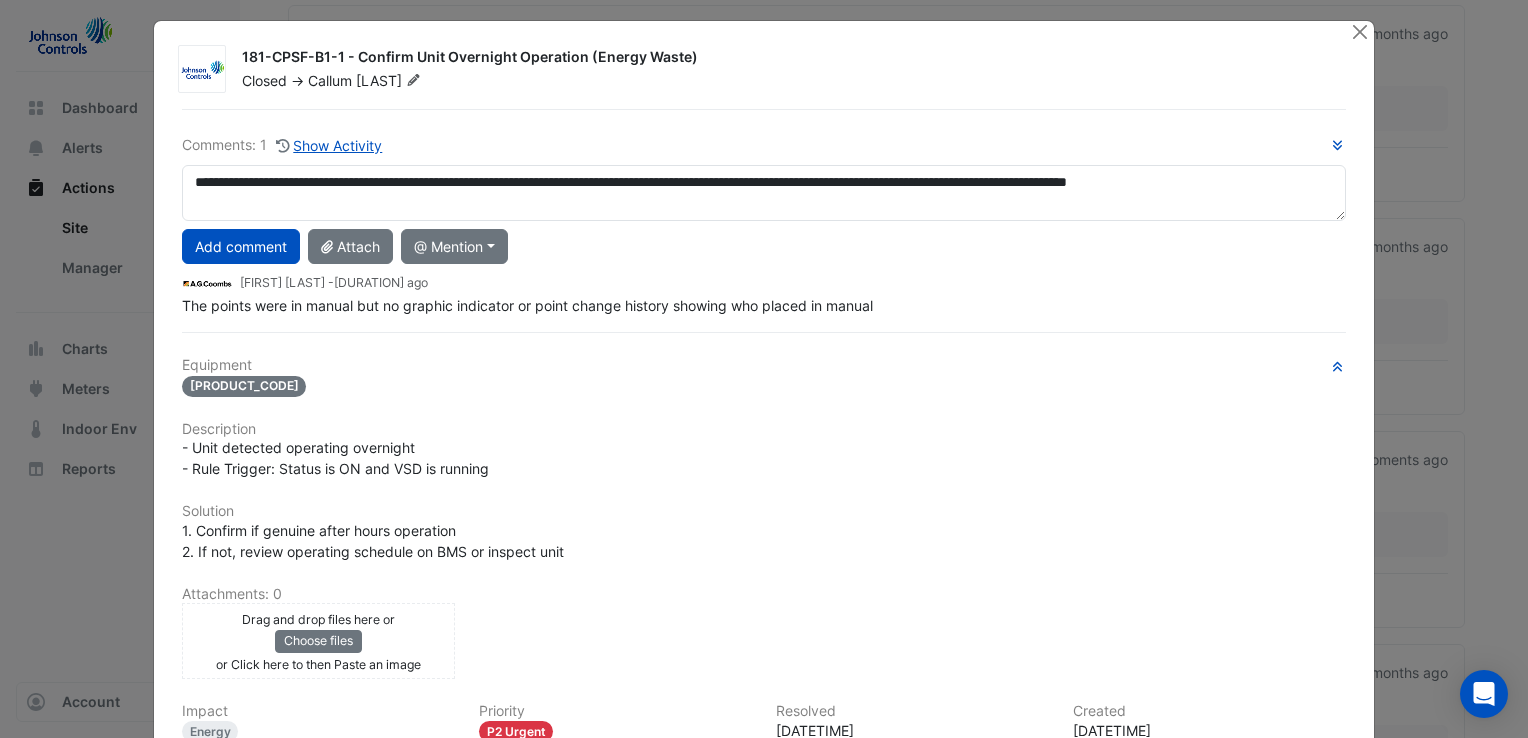 scroll, scrollTop: 0, scrollLeft: 0, axis: both 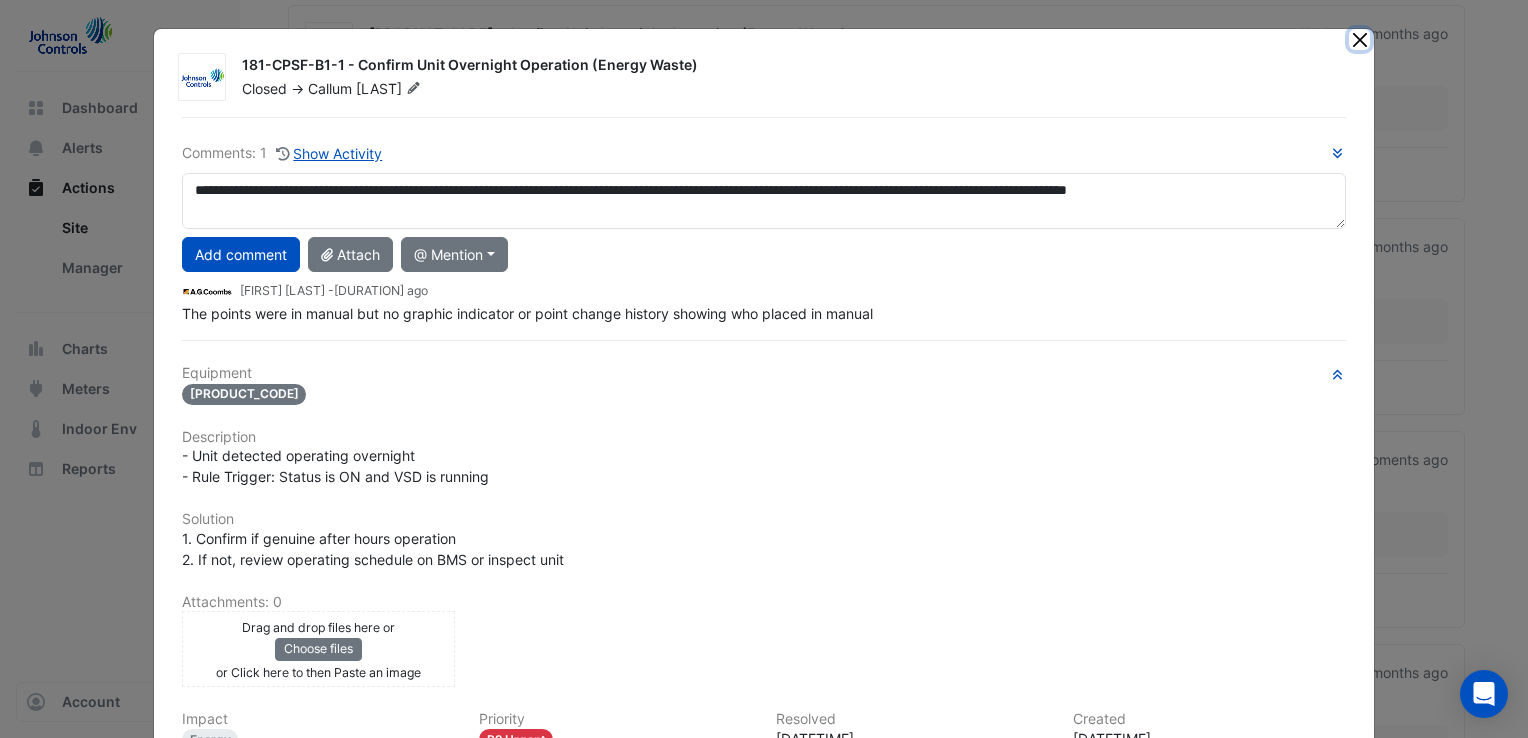 click 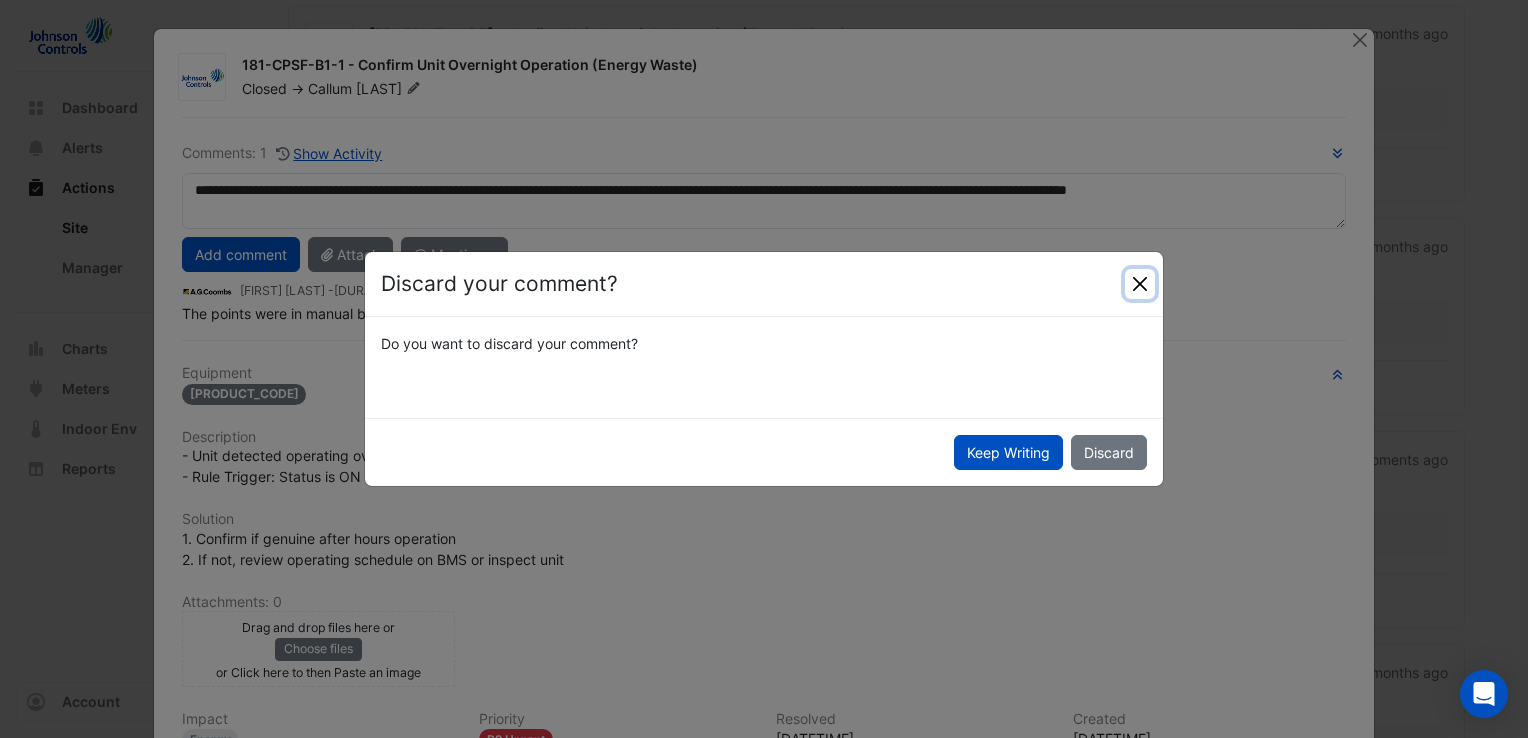click 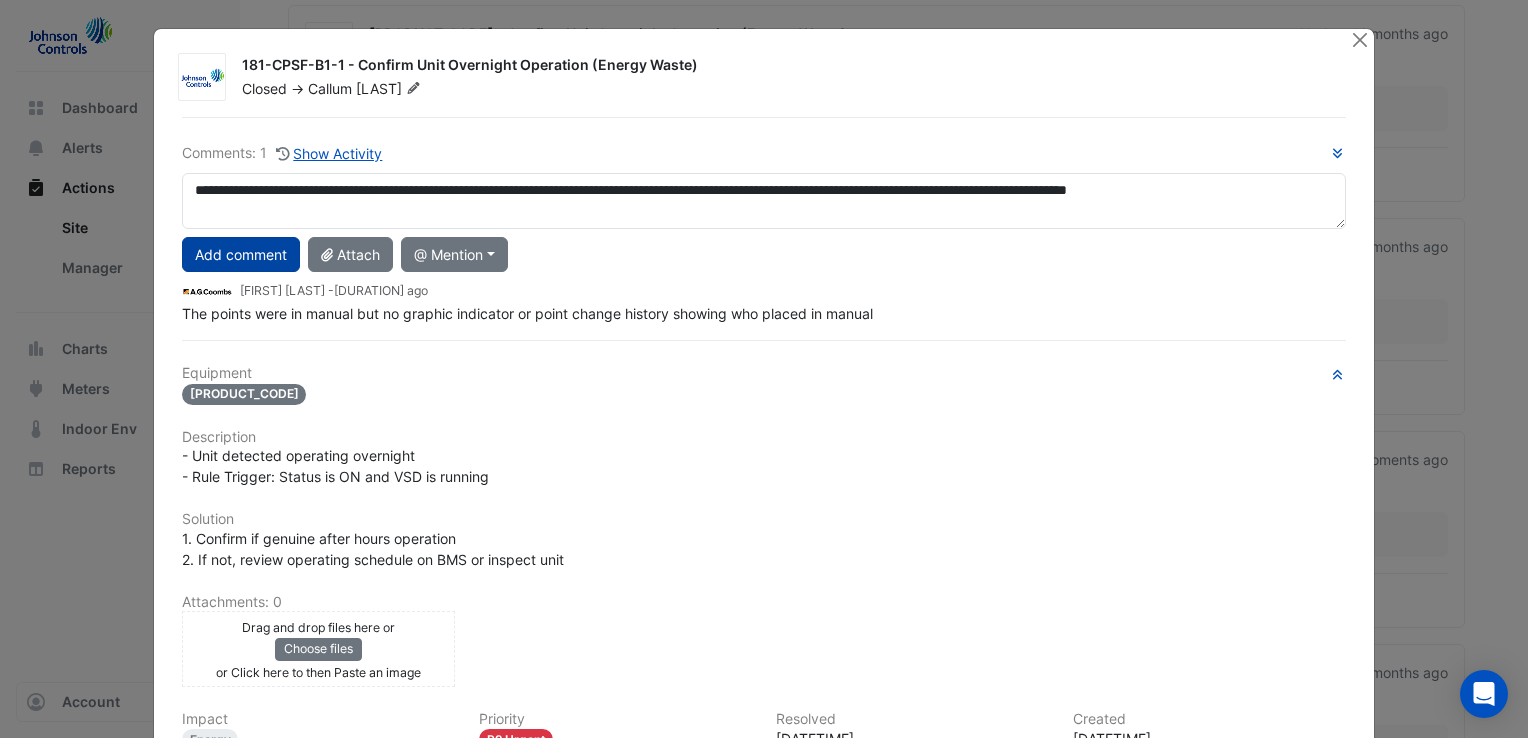 click on "Add comment" 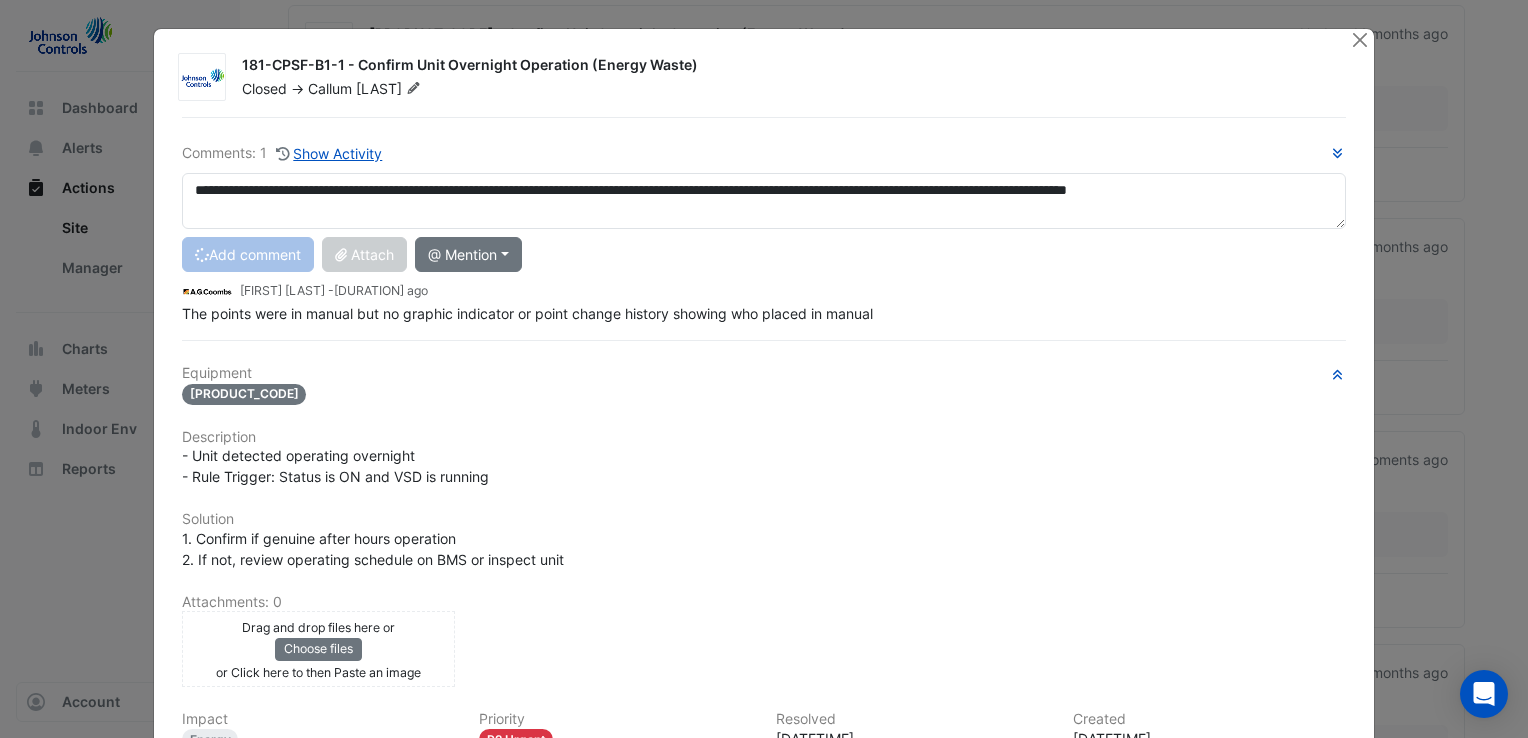 type 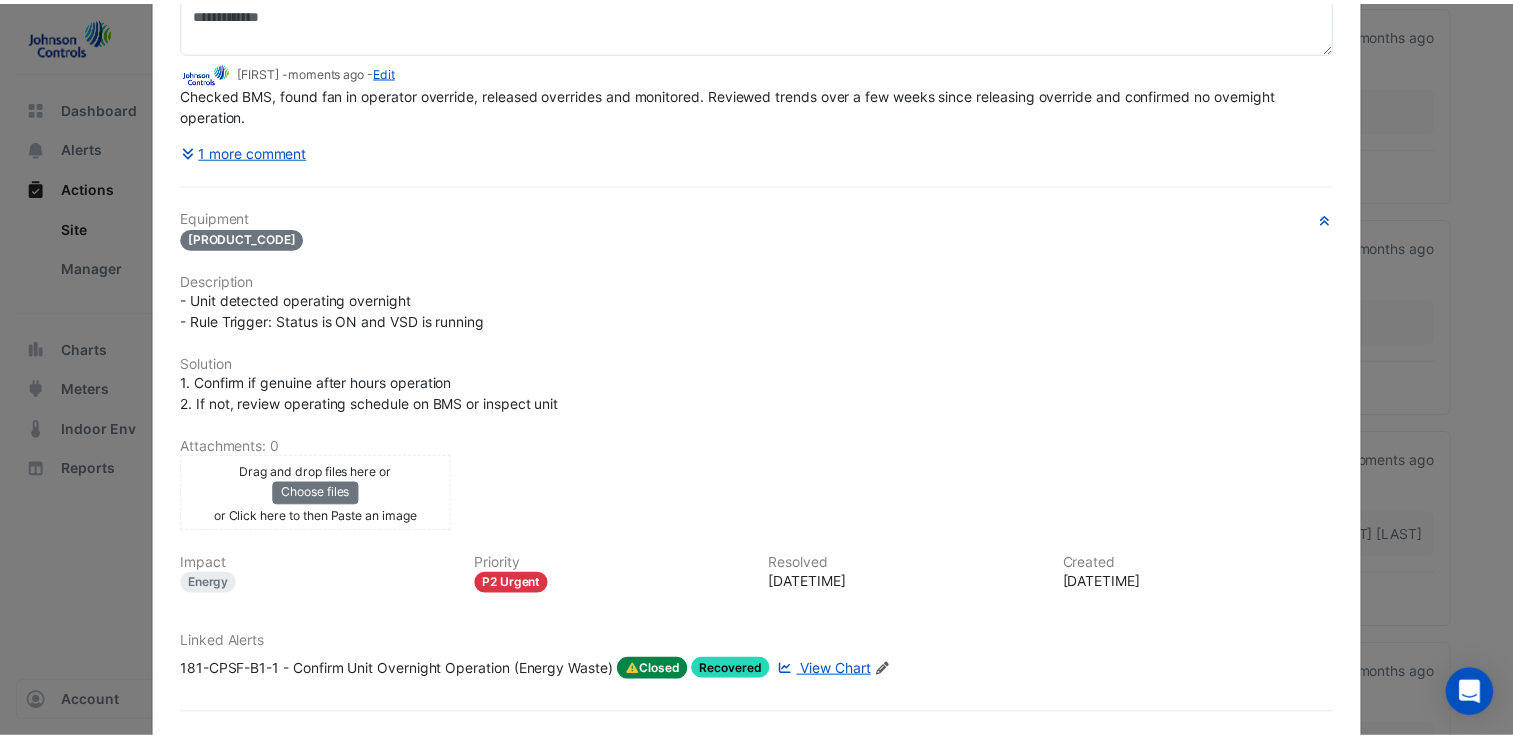 scroll, scrollTop: 0, scrollLeft: 0, axis: both 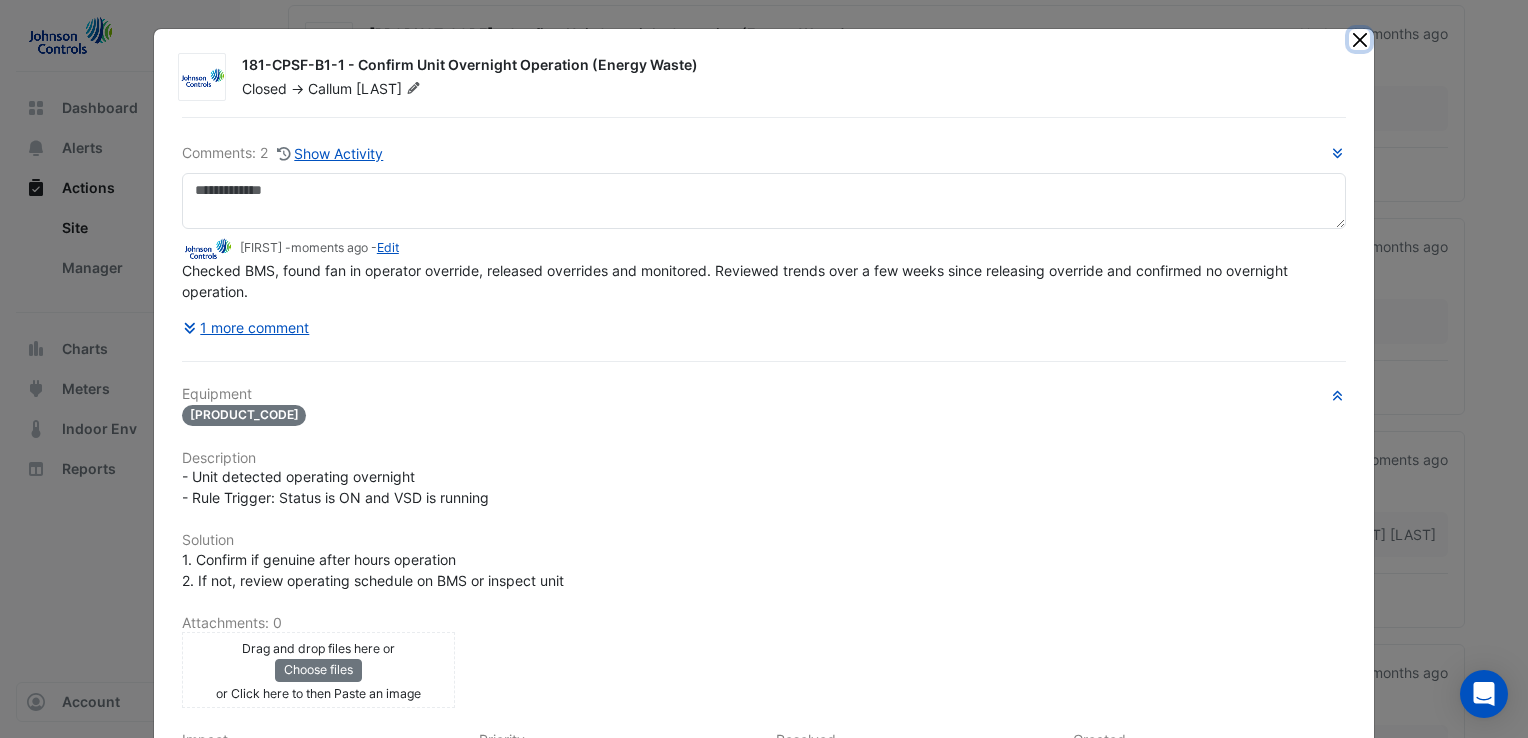 click 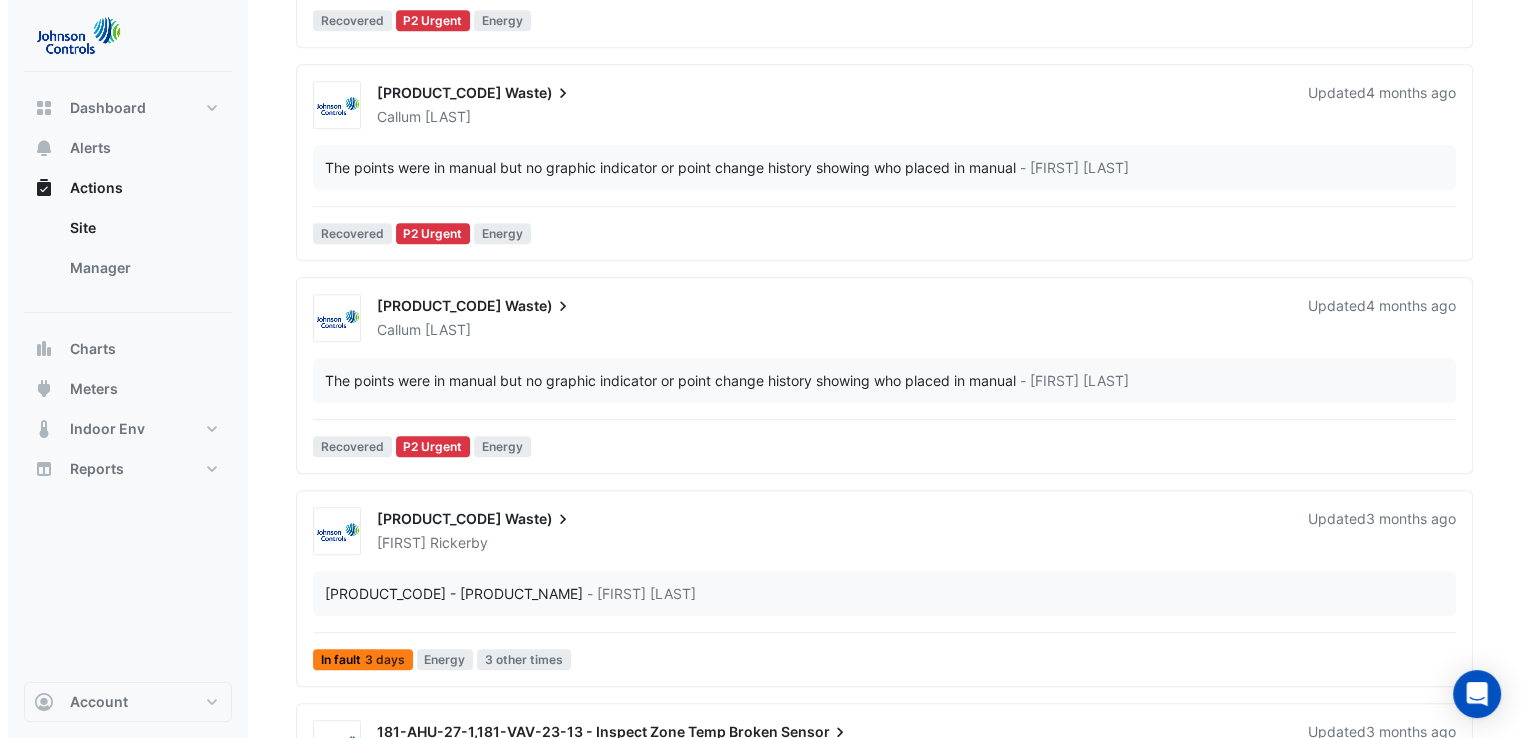 scroll, scrollTop: 1500, scrollLeft: 0, axis: vertical 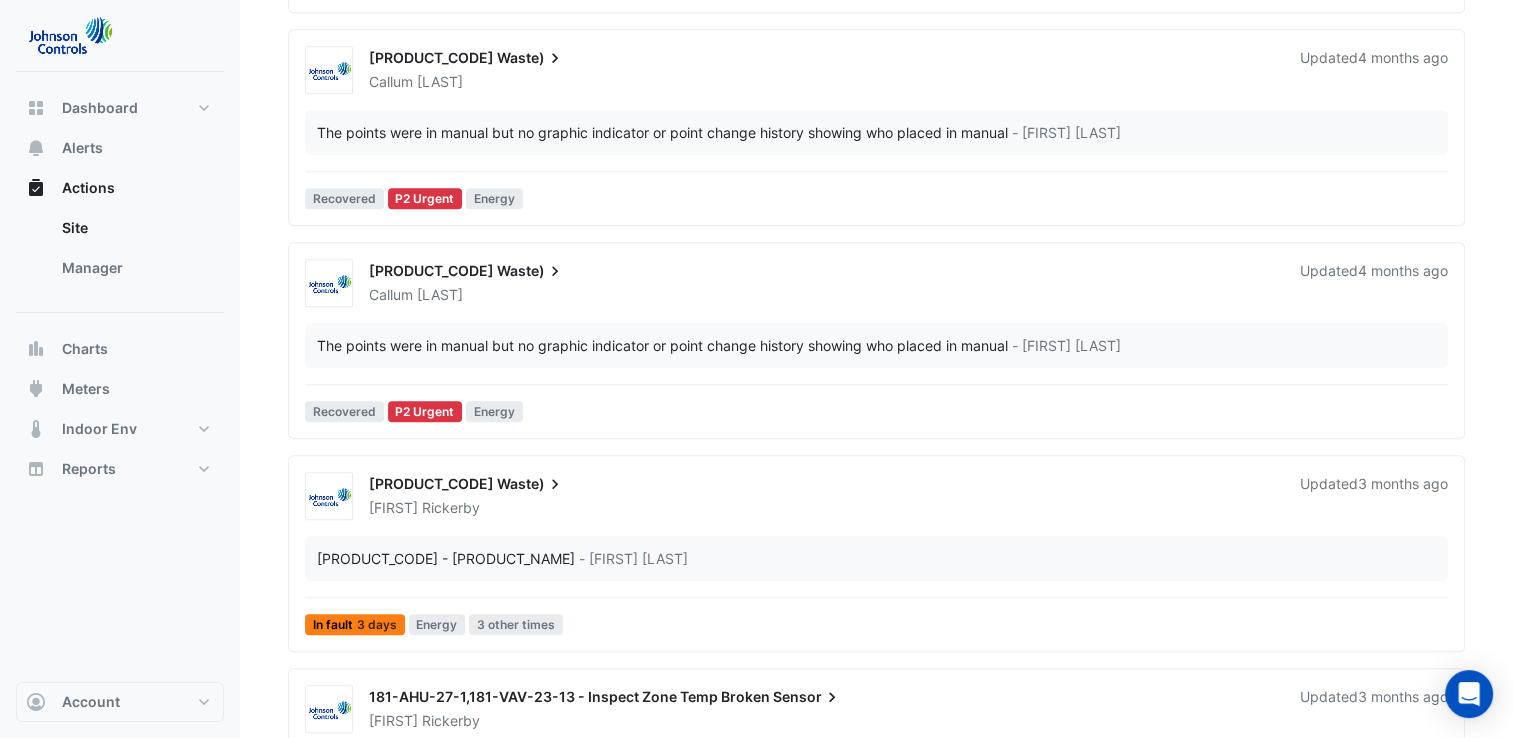 click on "[PRODUCT_CODE]" at bounding box center (431, 483) 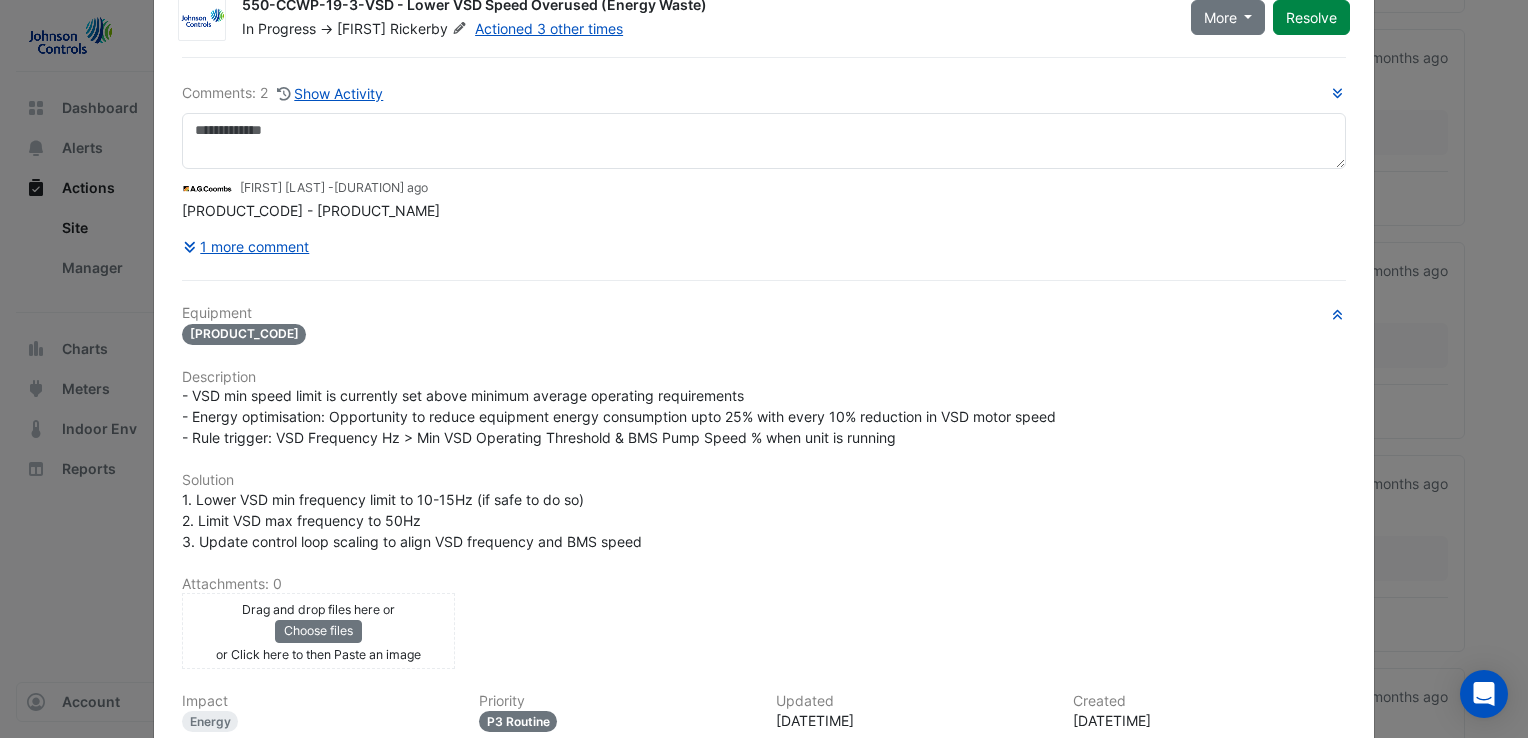 scroll, scrollTop: 0, scrollLeft: 0, axis: both 